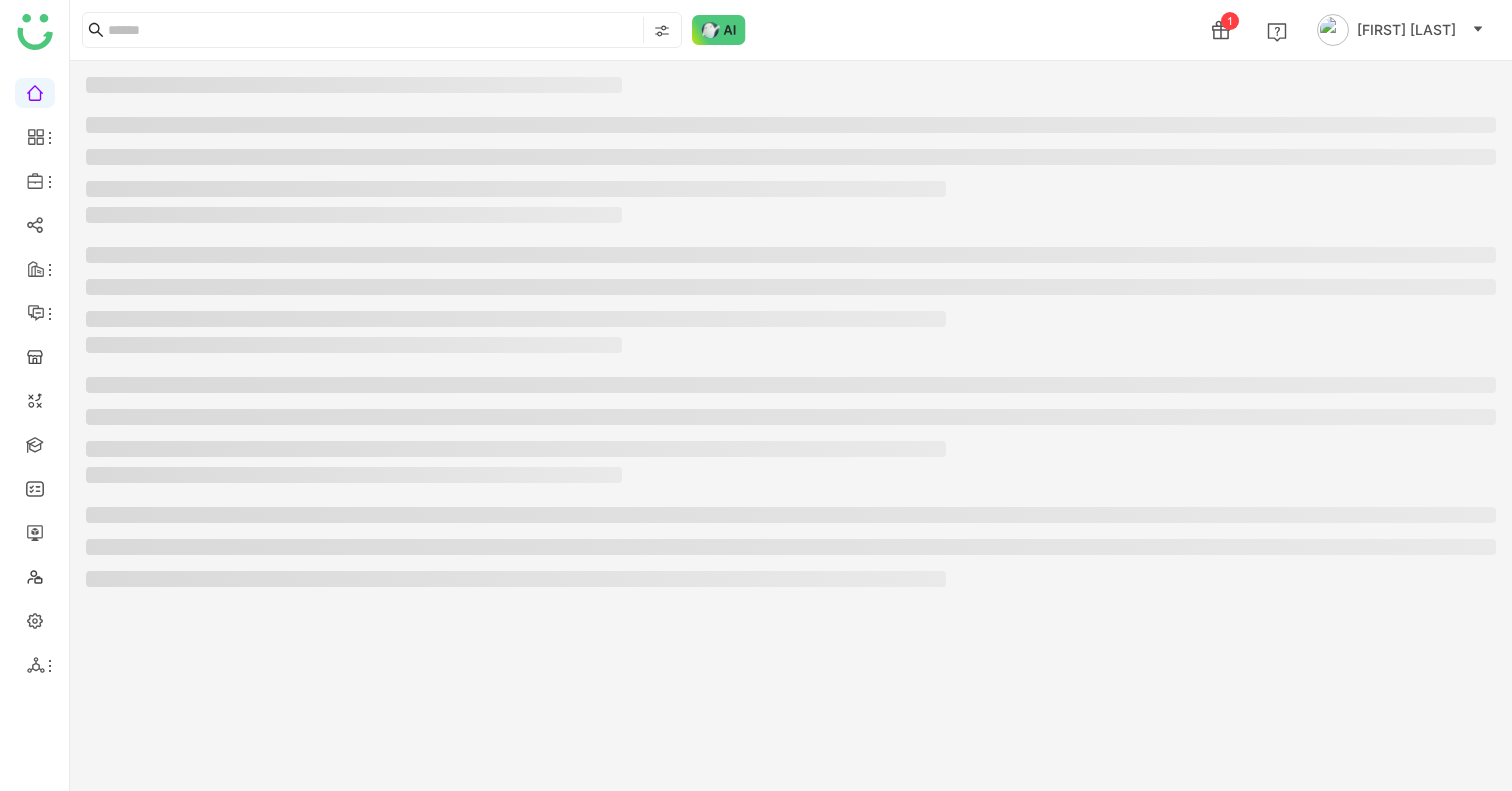 scroll, scrollTop: 0, scrollLeft: 0, axis: both 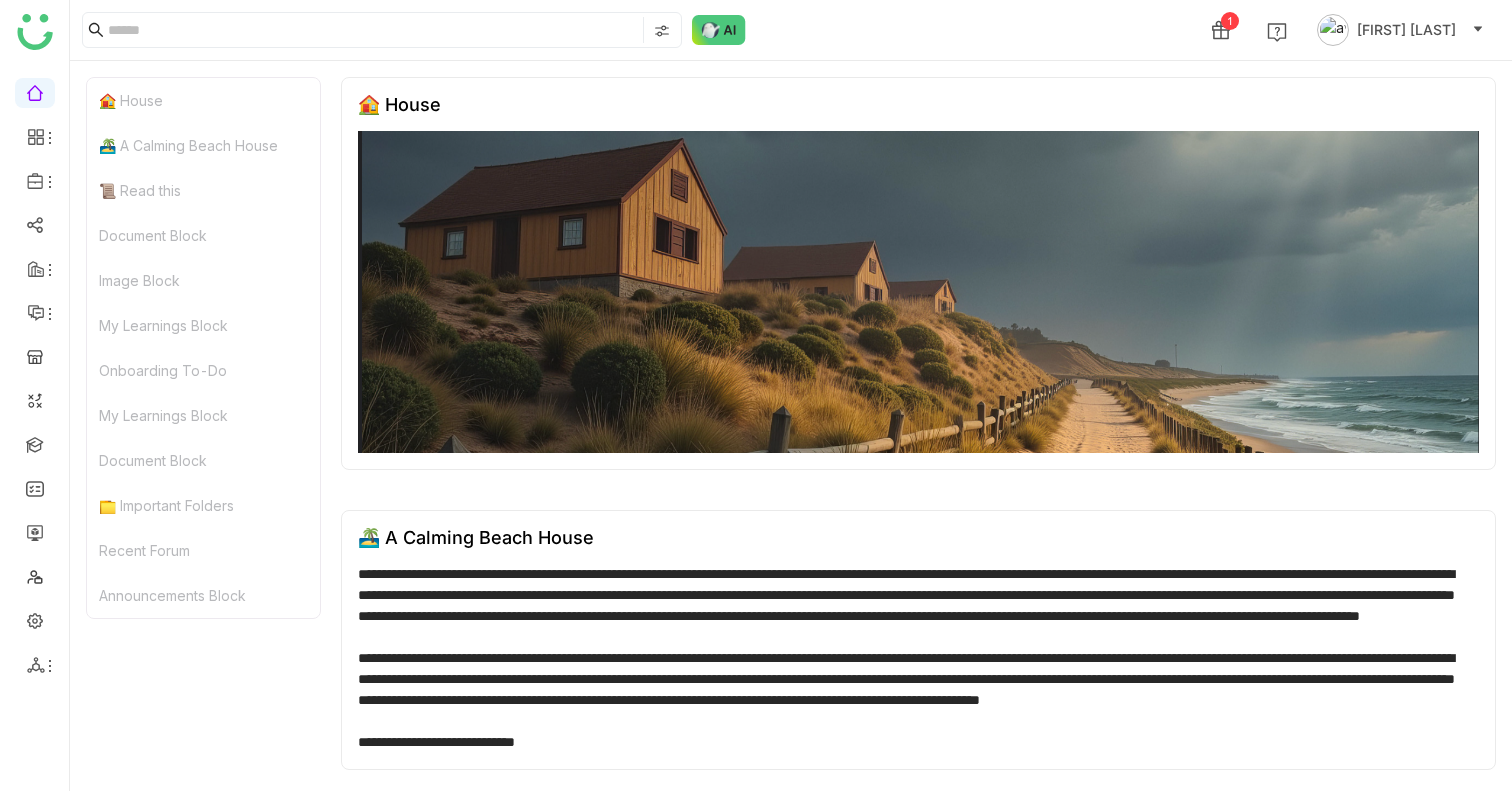 click on "[FIRST] [LAST]" 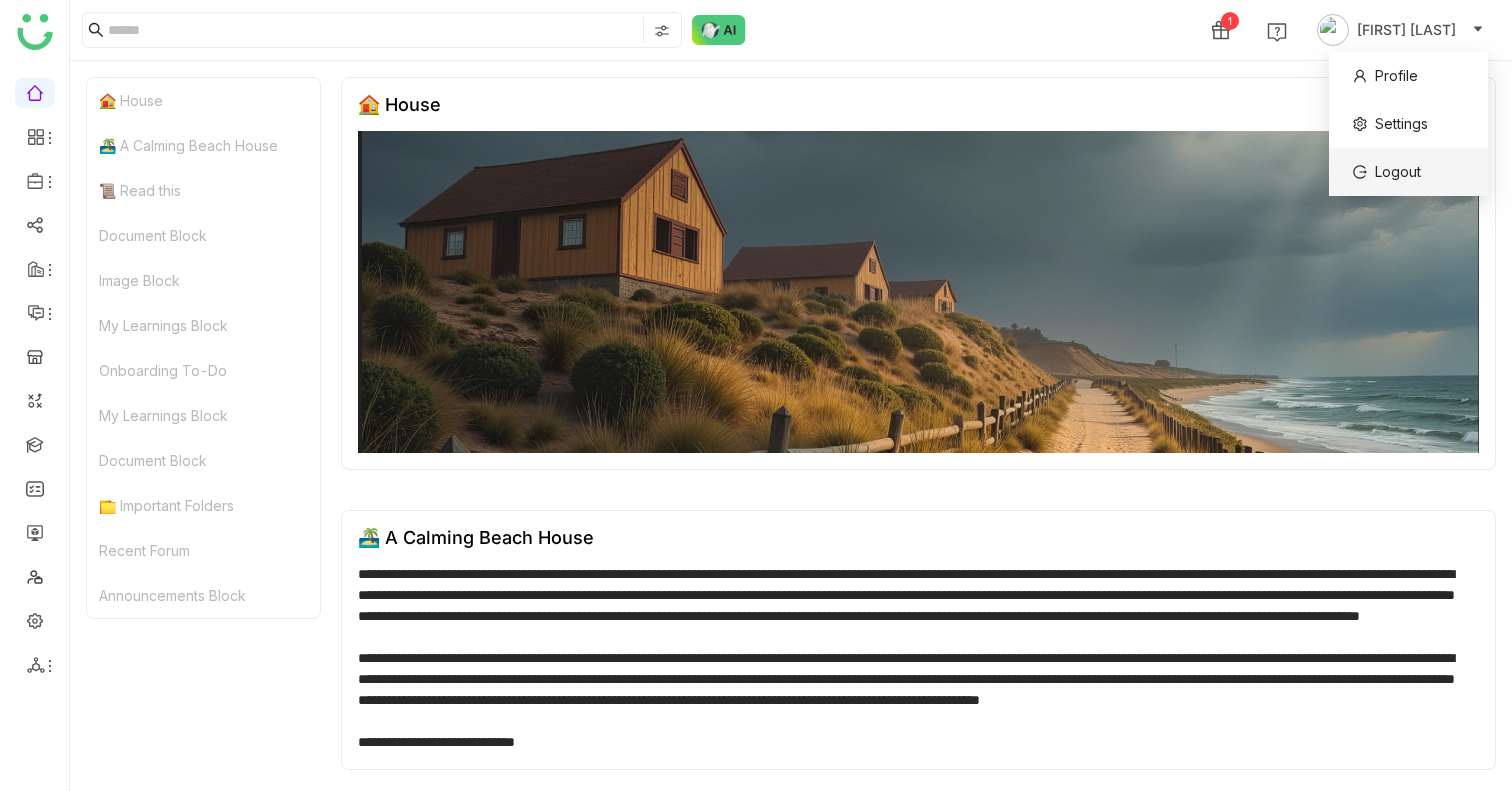 click on "Logout" at bounding box center [1398, 171] 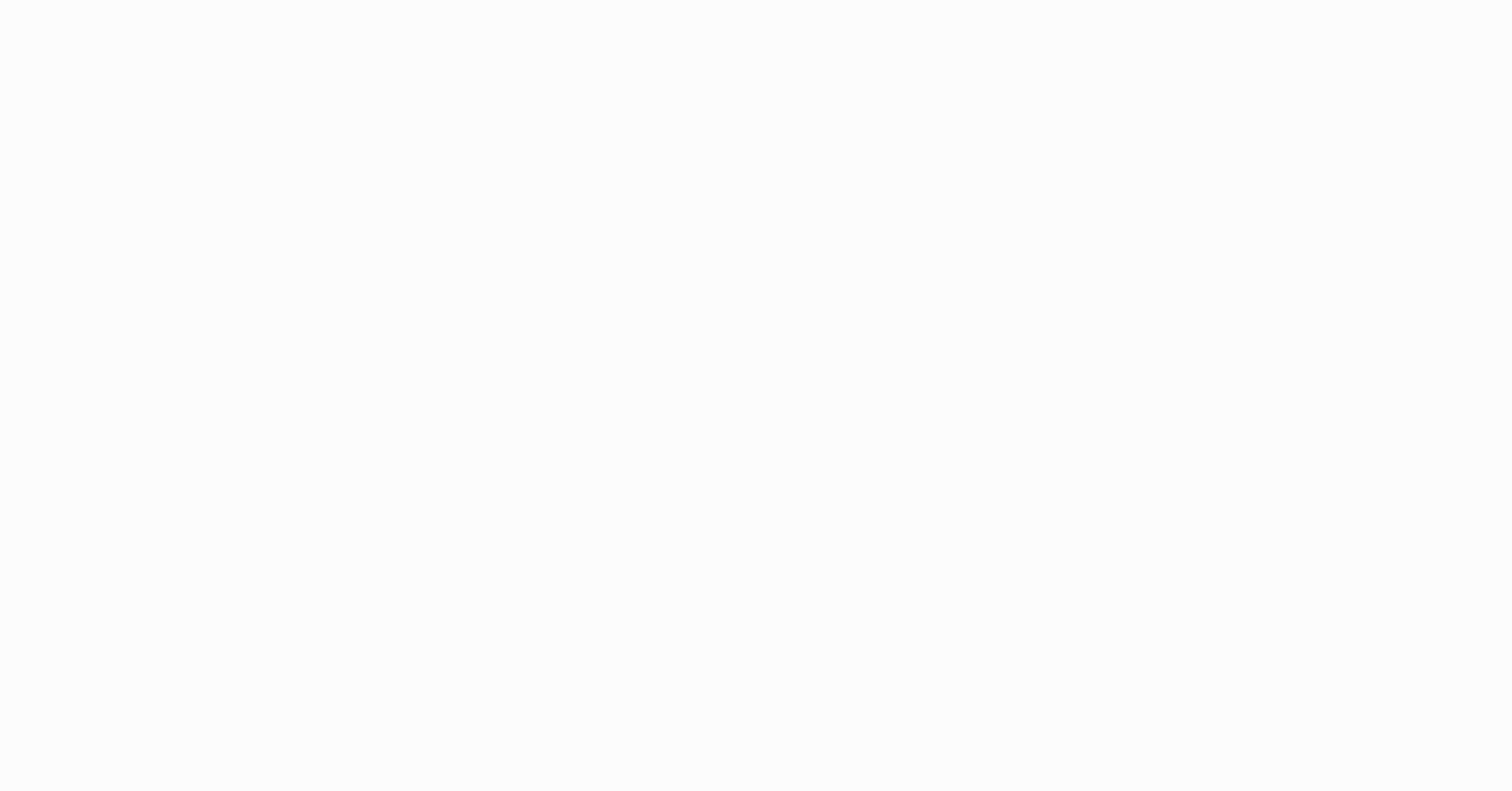 scroll, scrollTop: 0, scrollLeft: 0, axis: both 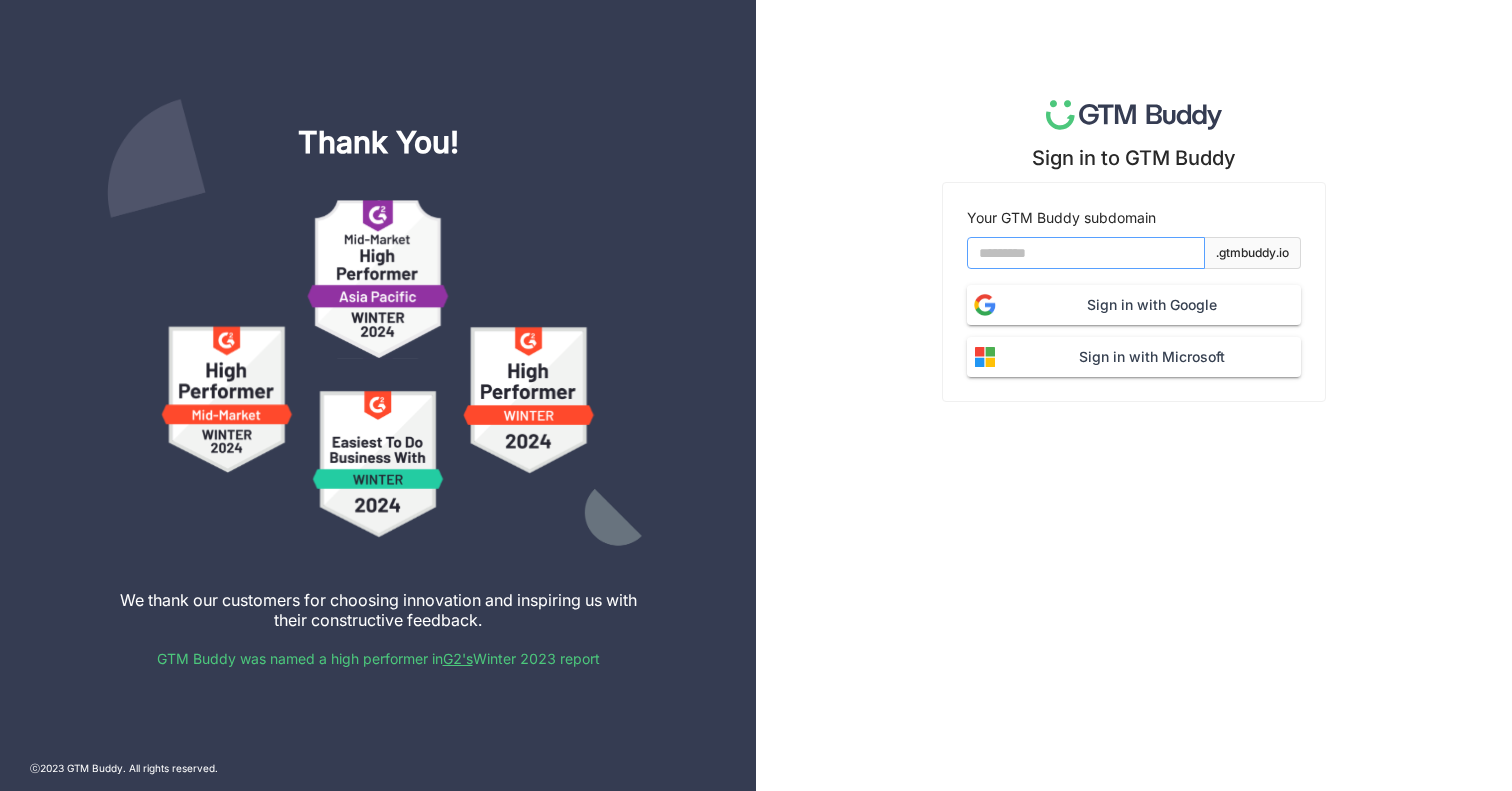 click at bounding box center [1086, 253] 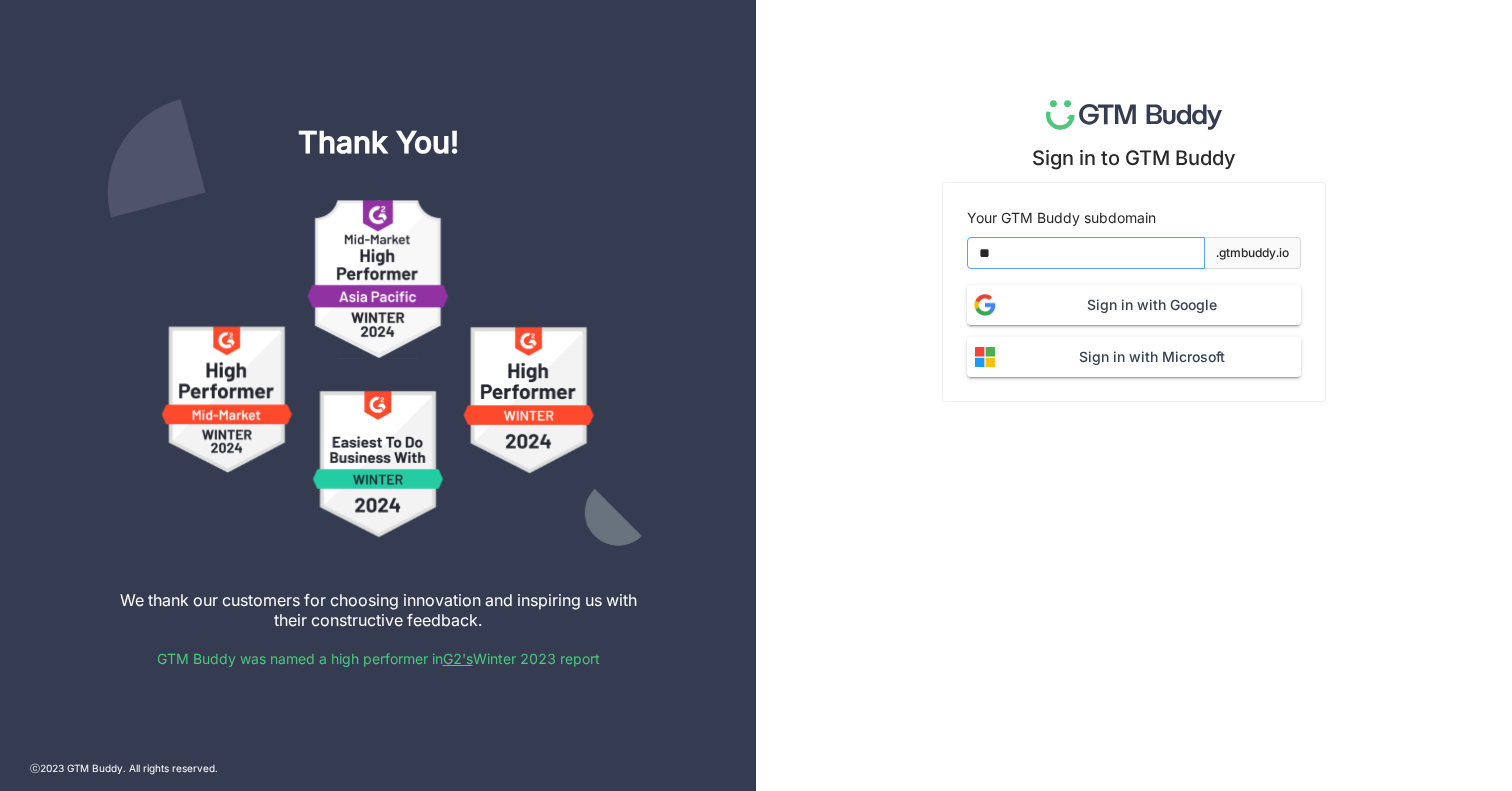 type on "*******" 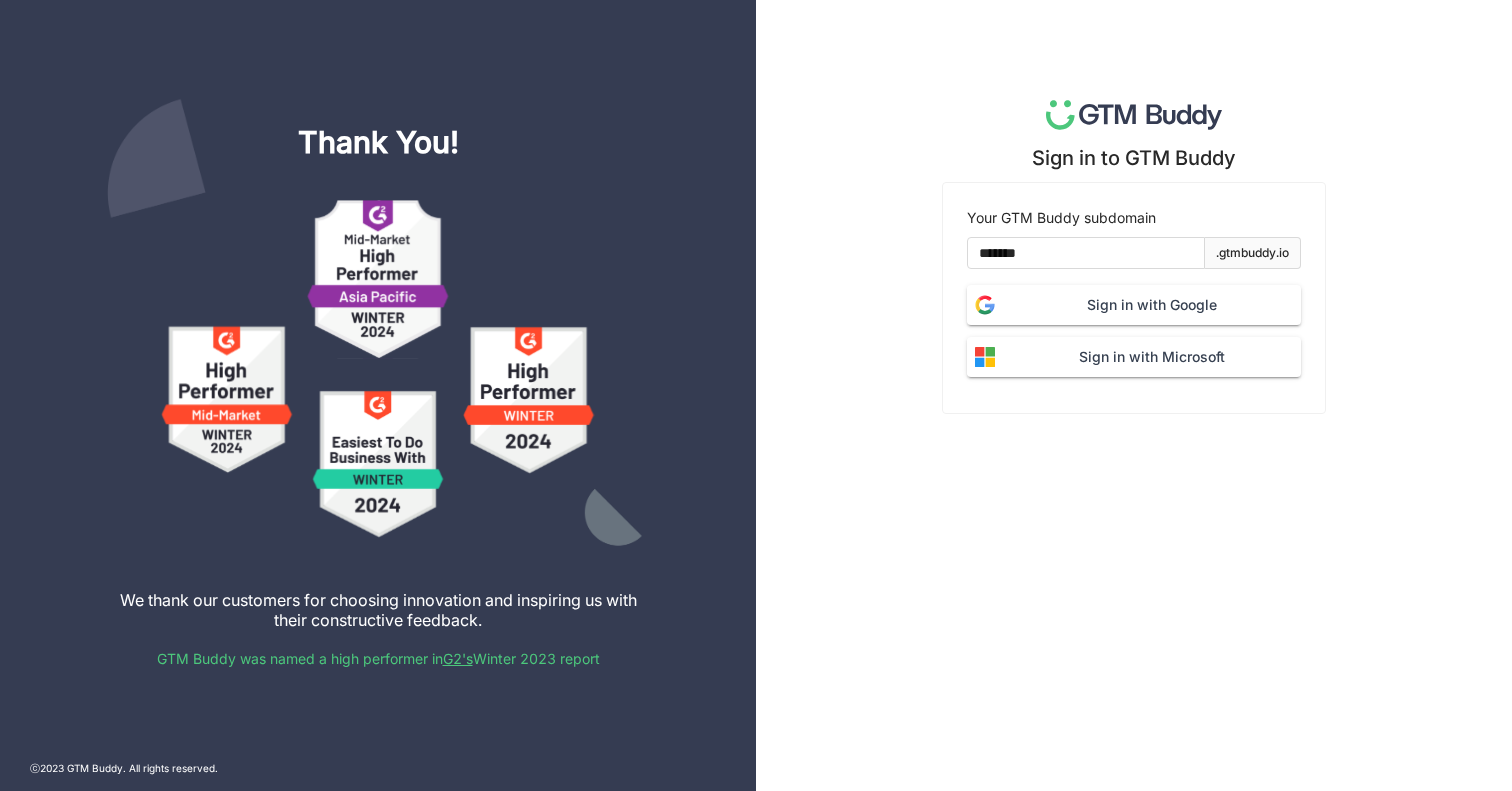 click on "Sign in with Google" 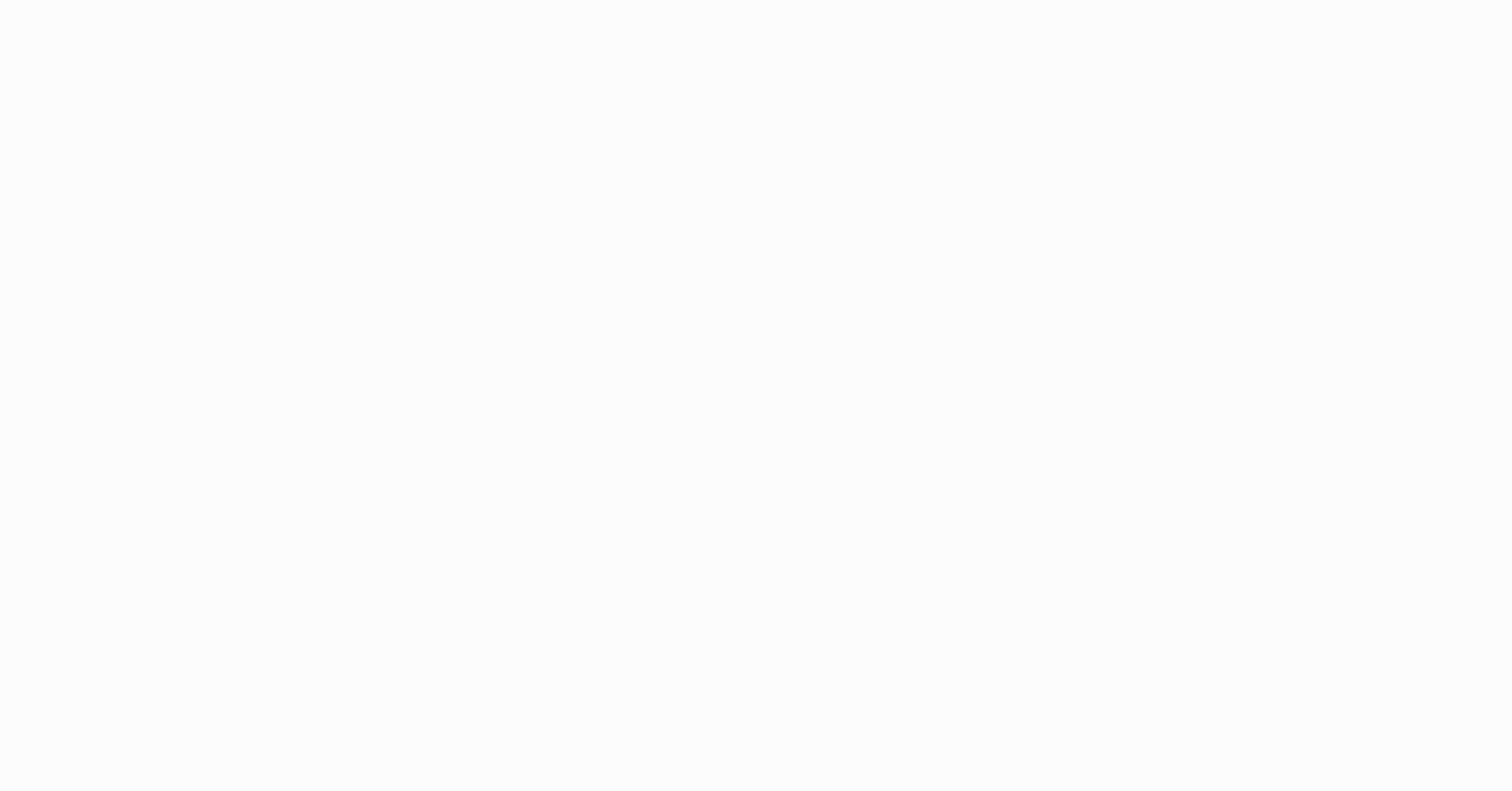 scroll, scrollTop: 0, scrollLeft: 0, axis: both 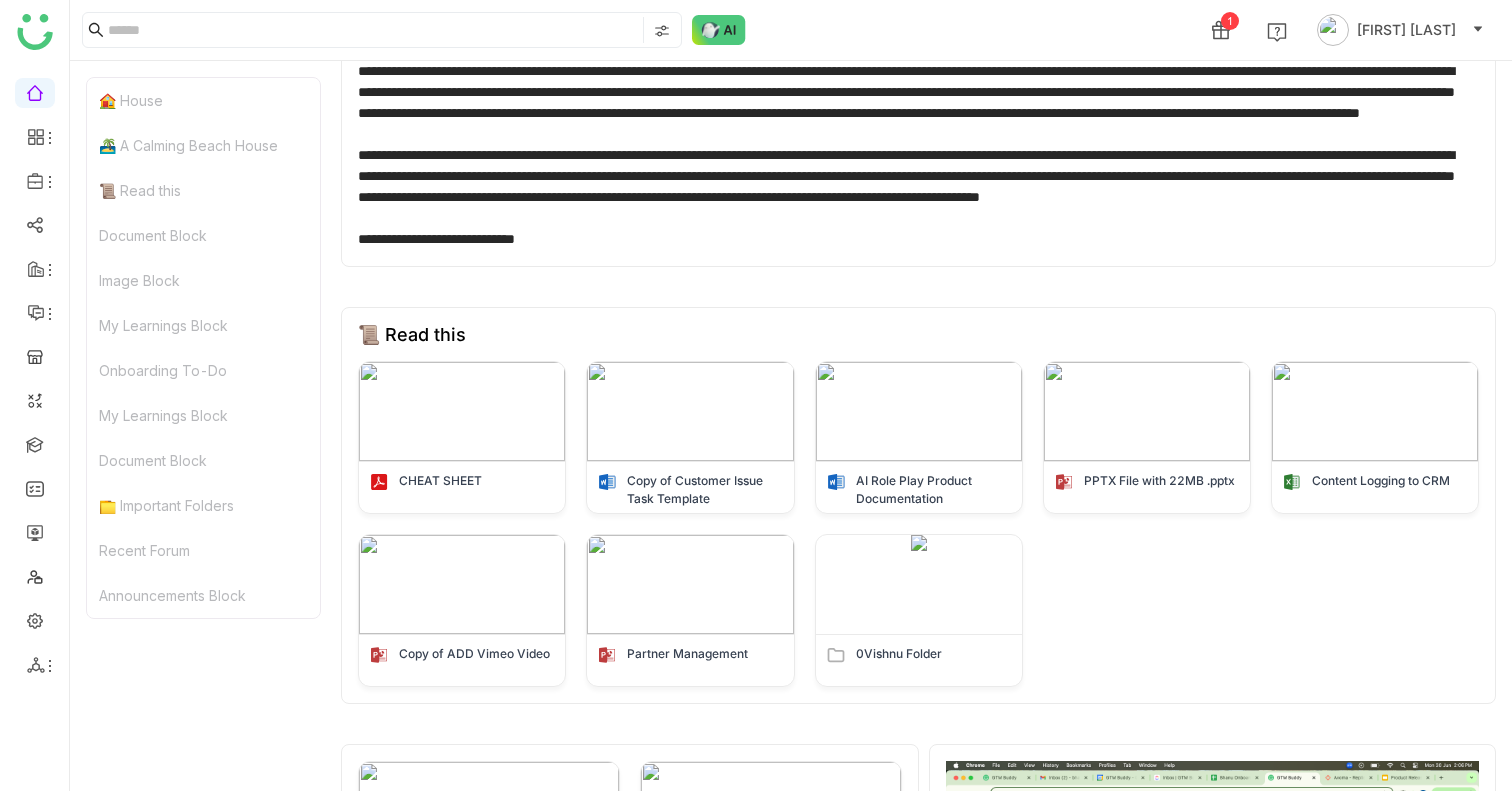 click on "Document Block" 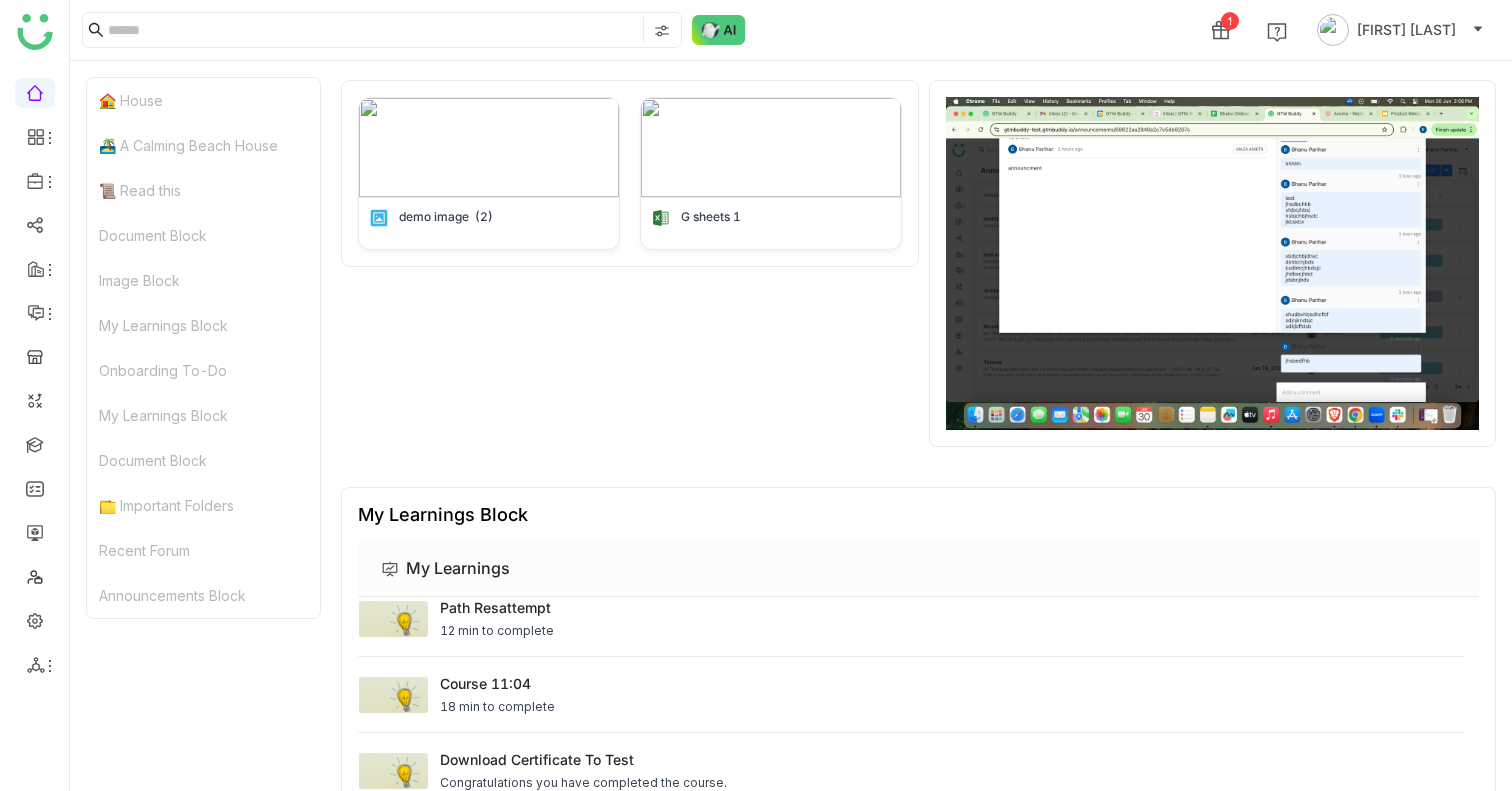 scroll, scrollTop: 1257, scrollLeft: 0, axis: vertical 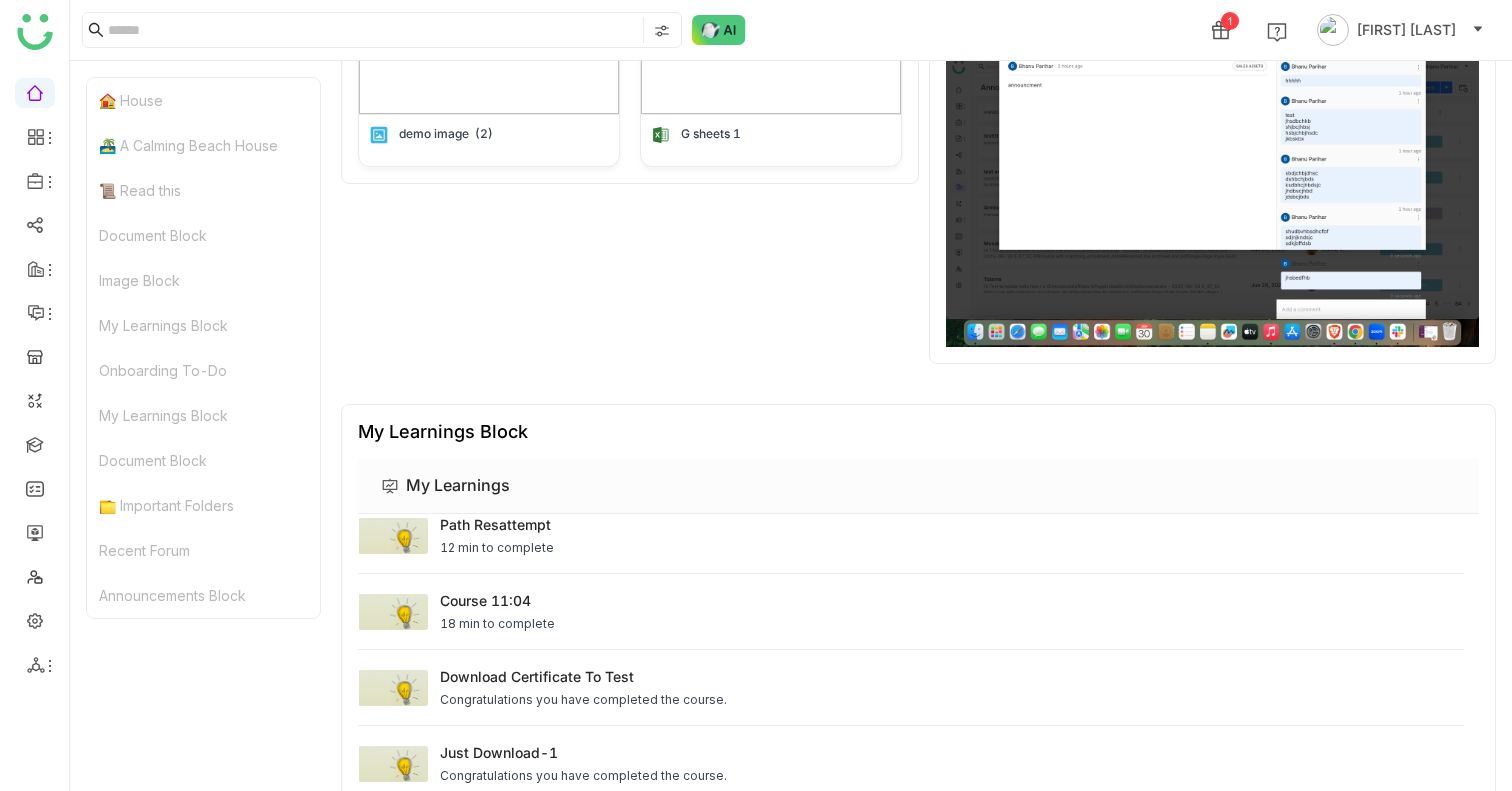 click on "Document Block" 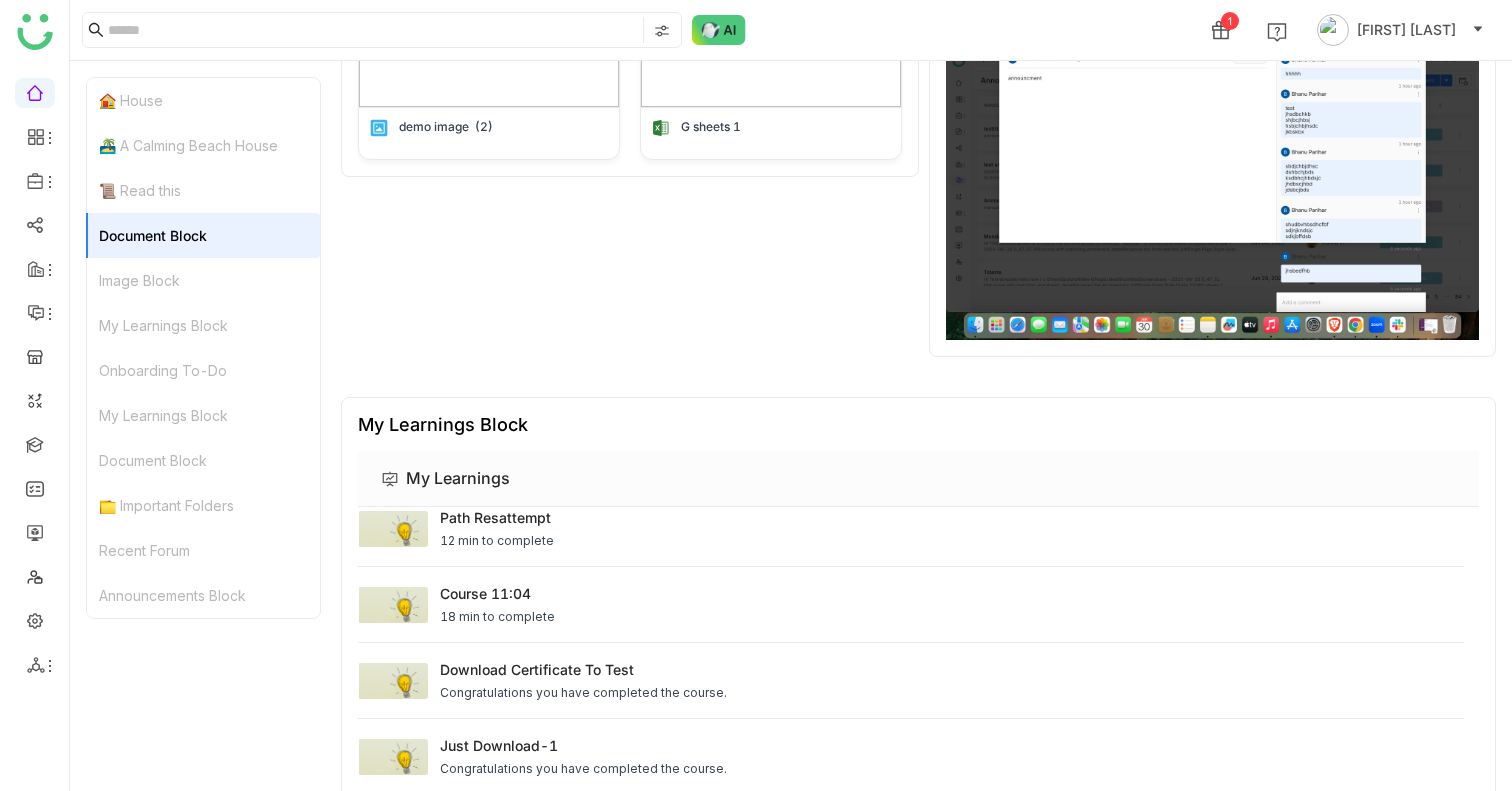 click on "Image Block" 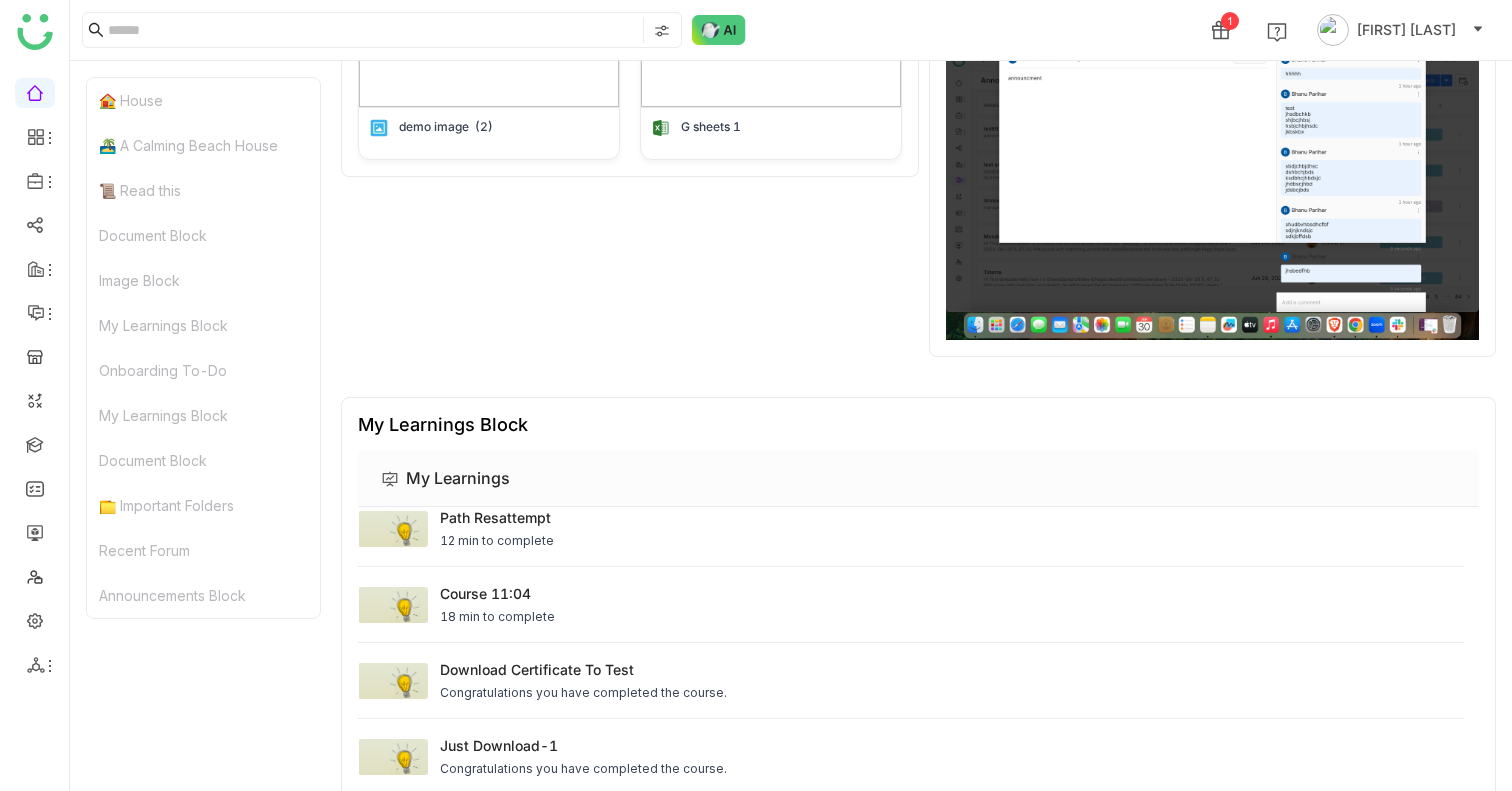 click on "Image Block" 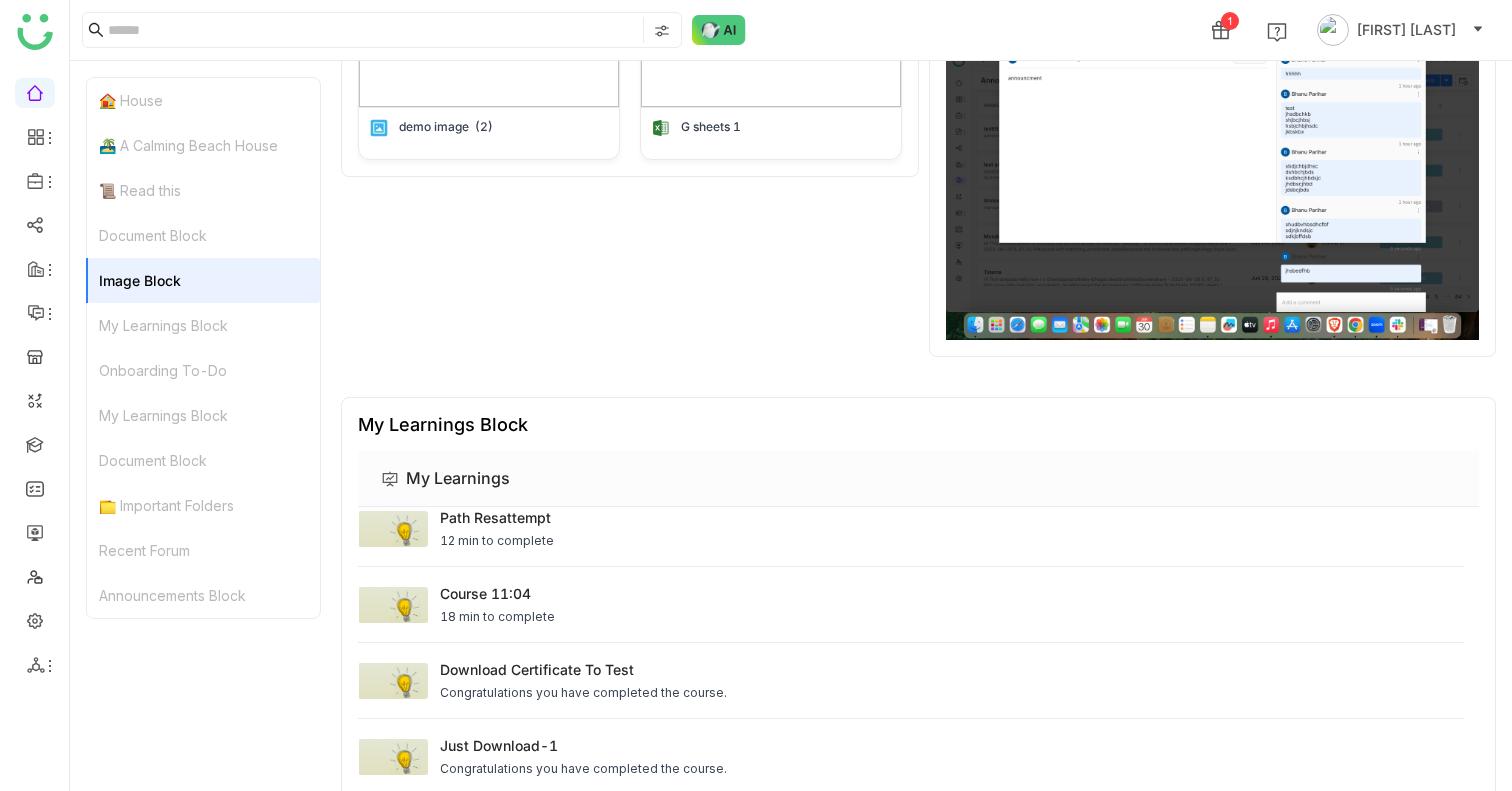 click on "My Learnings Block" 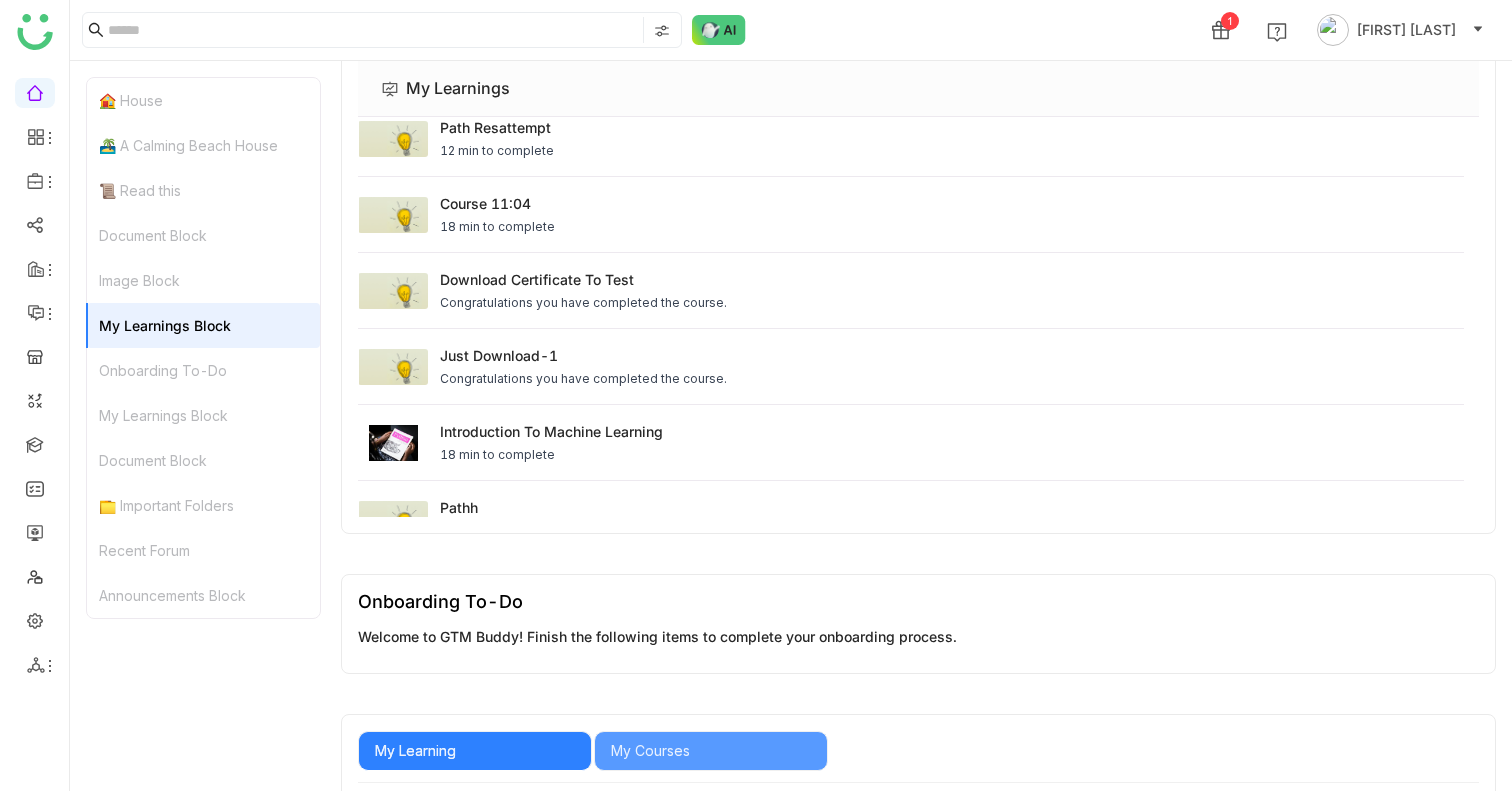 click on "My Learnings Block" 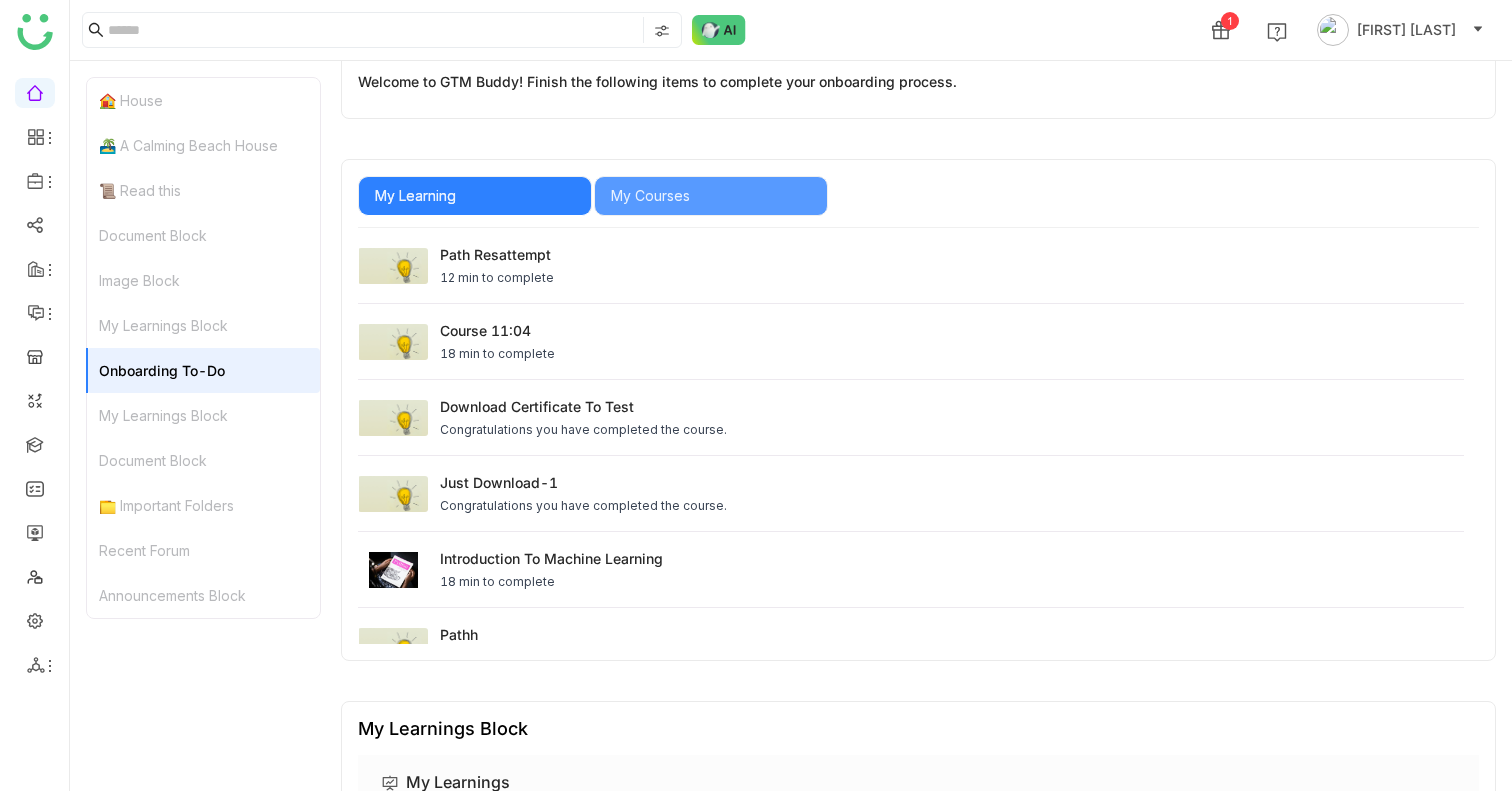 scroll, scrollTop: 2215, scrollLeft: 0, axis: vertical 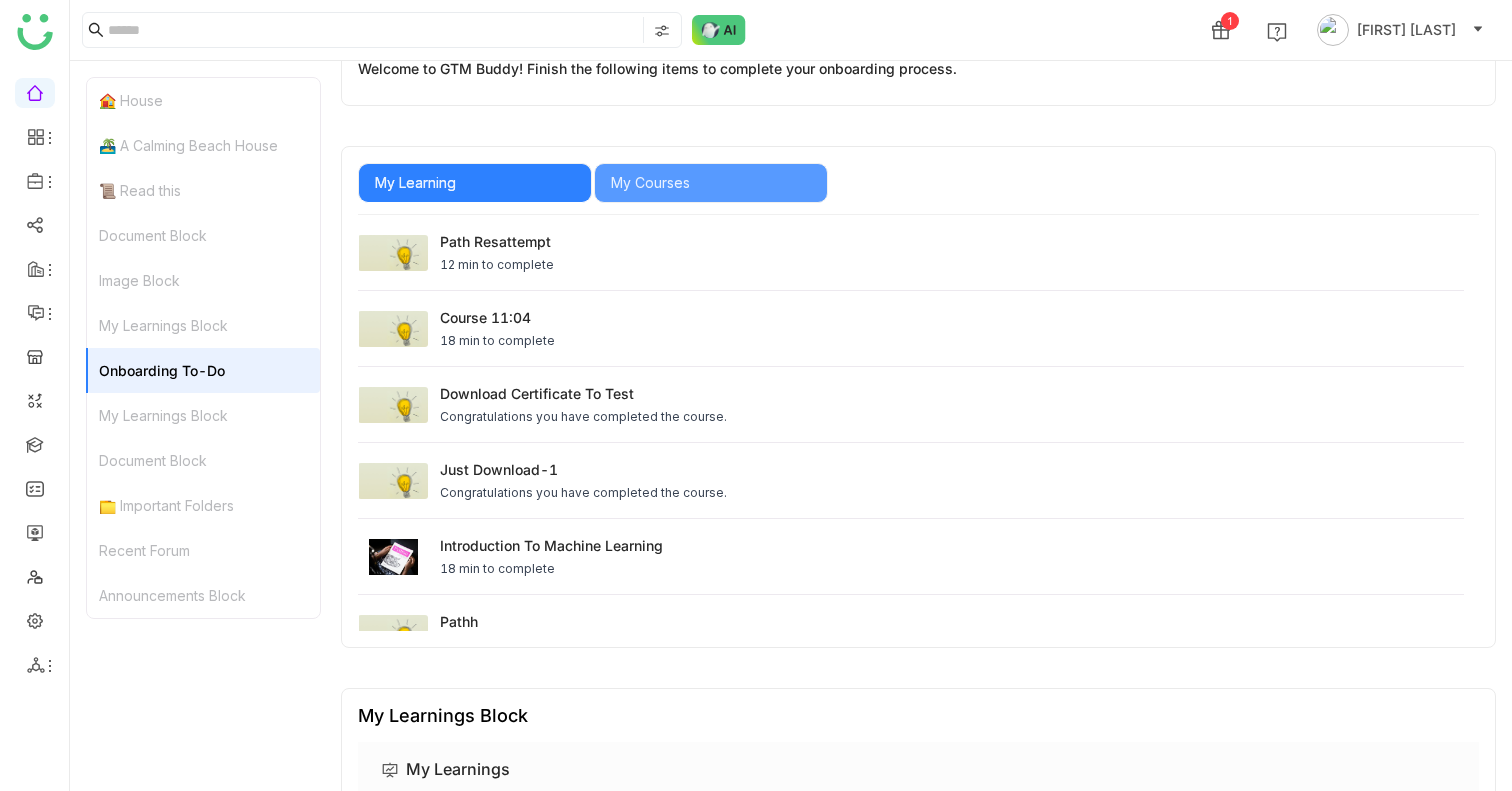 click on "My Learnings Block" 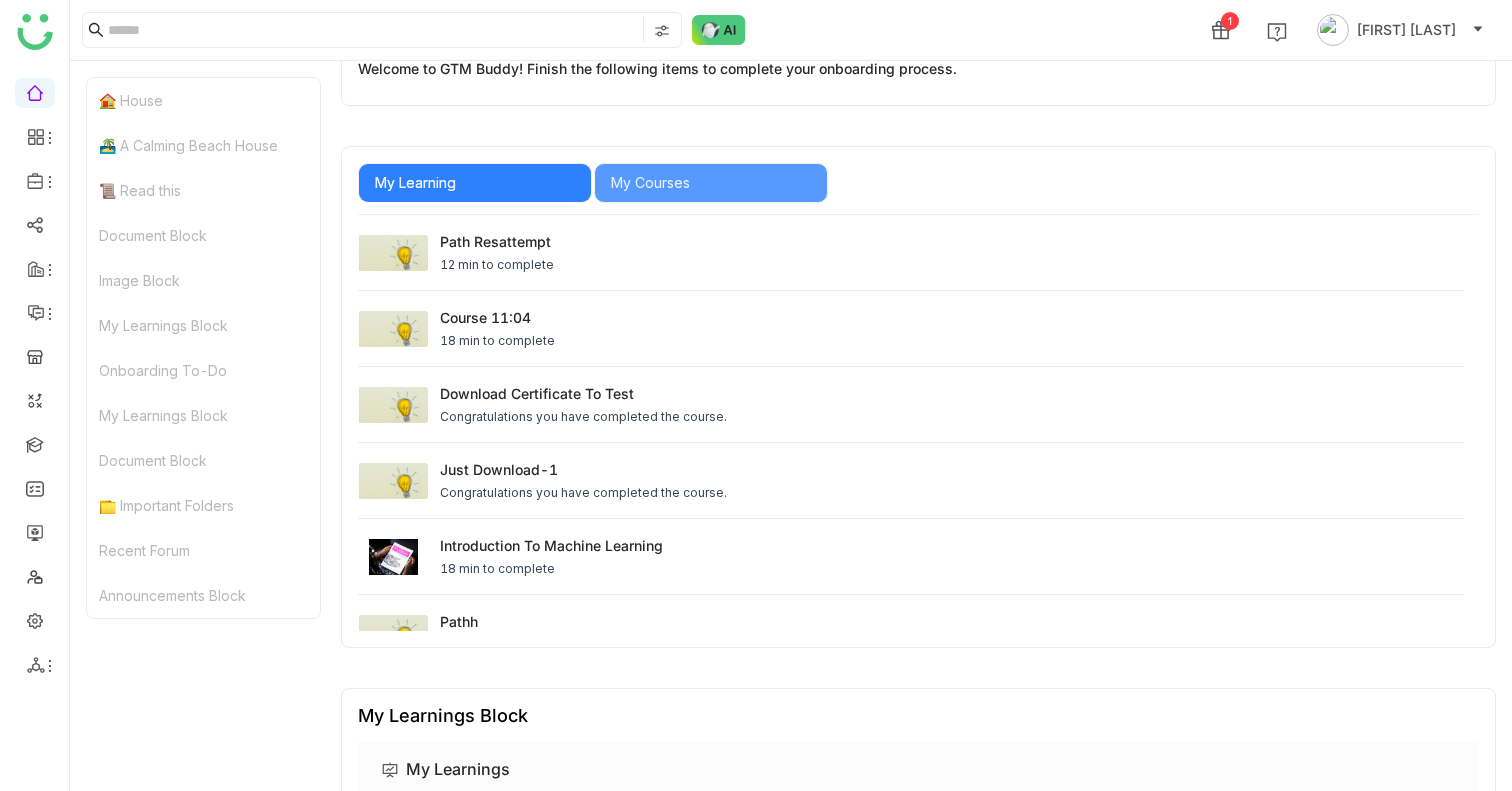 click on "My Learnings Block" 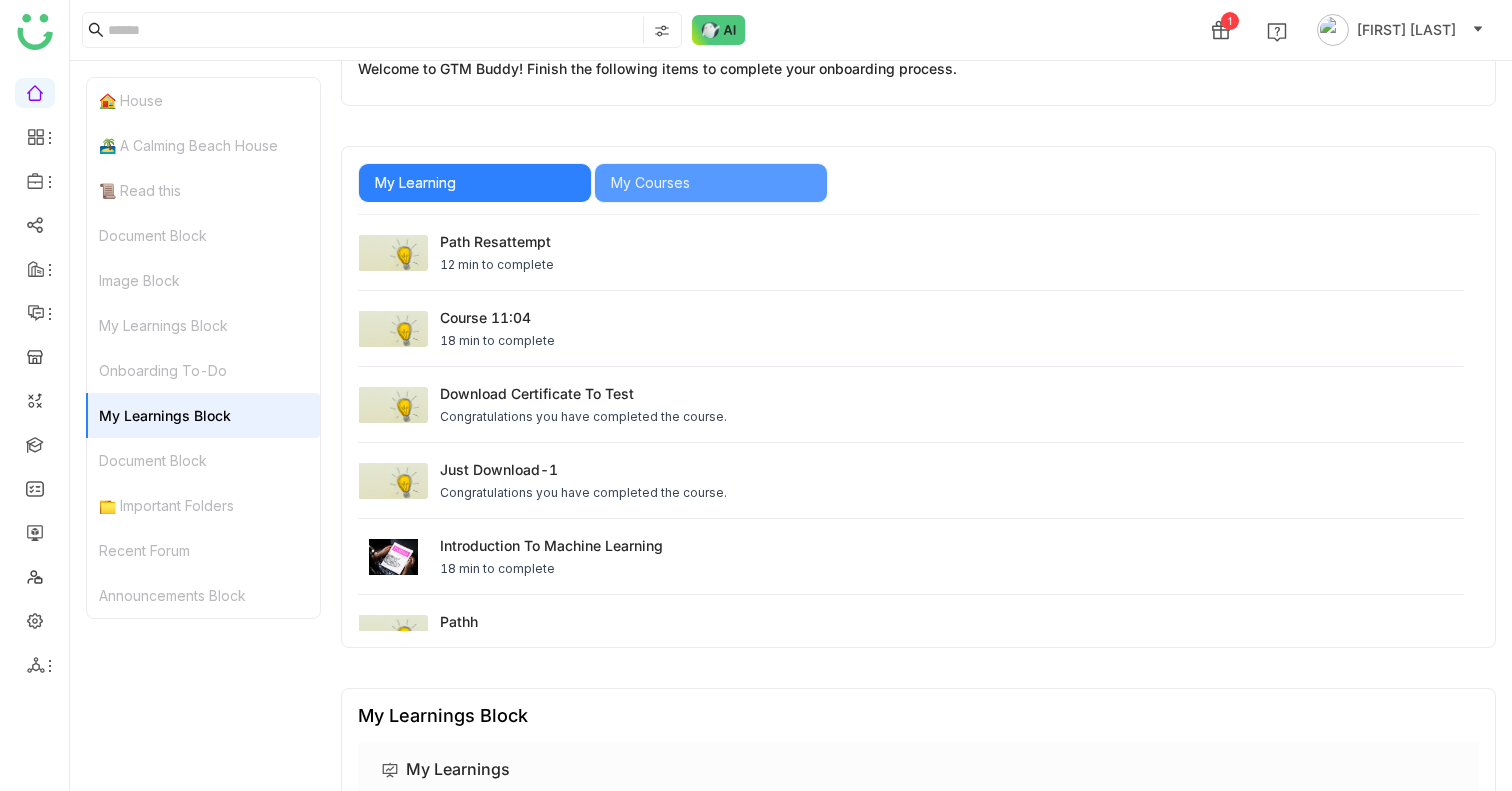 click on "Document Block" 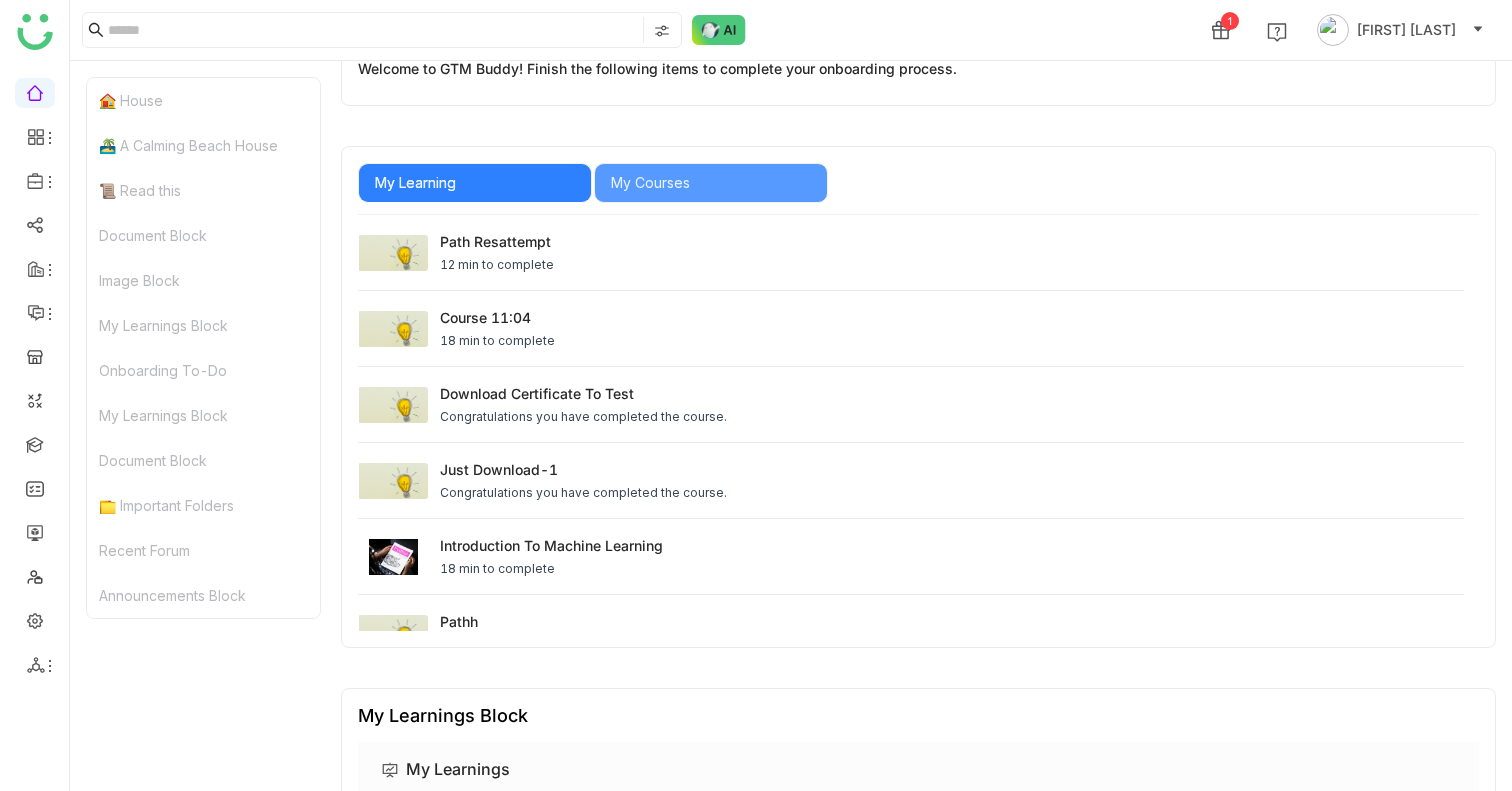click on "Document Block" 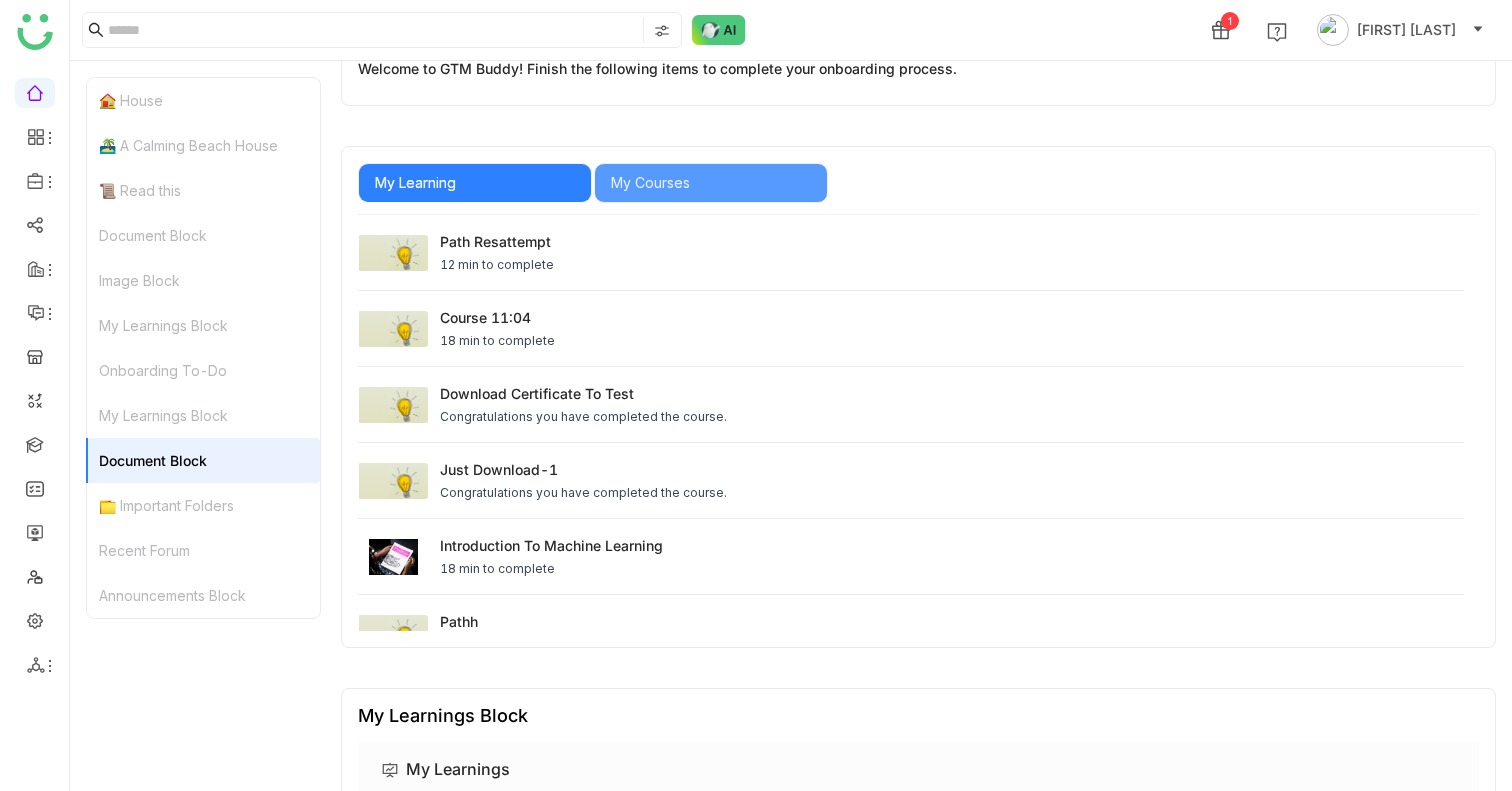 click on "📁 Important Folders" 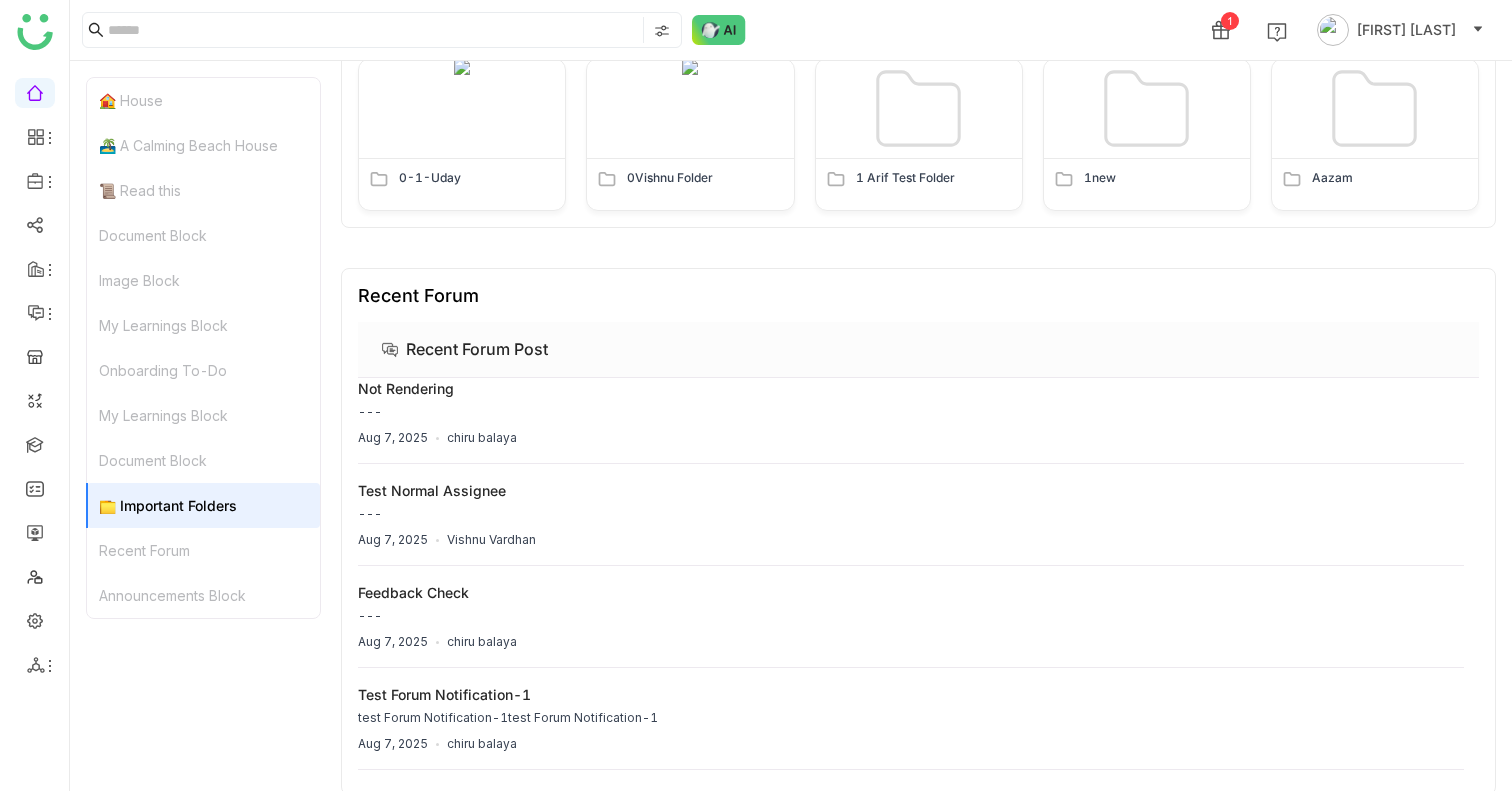 click on "Recent Forum" 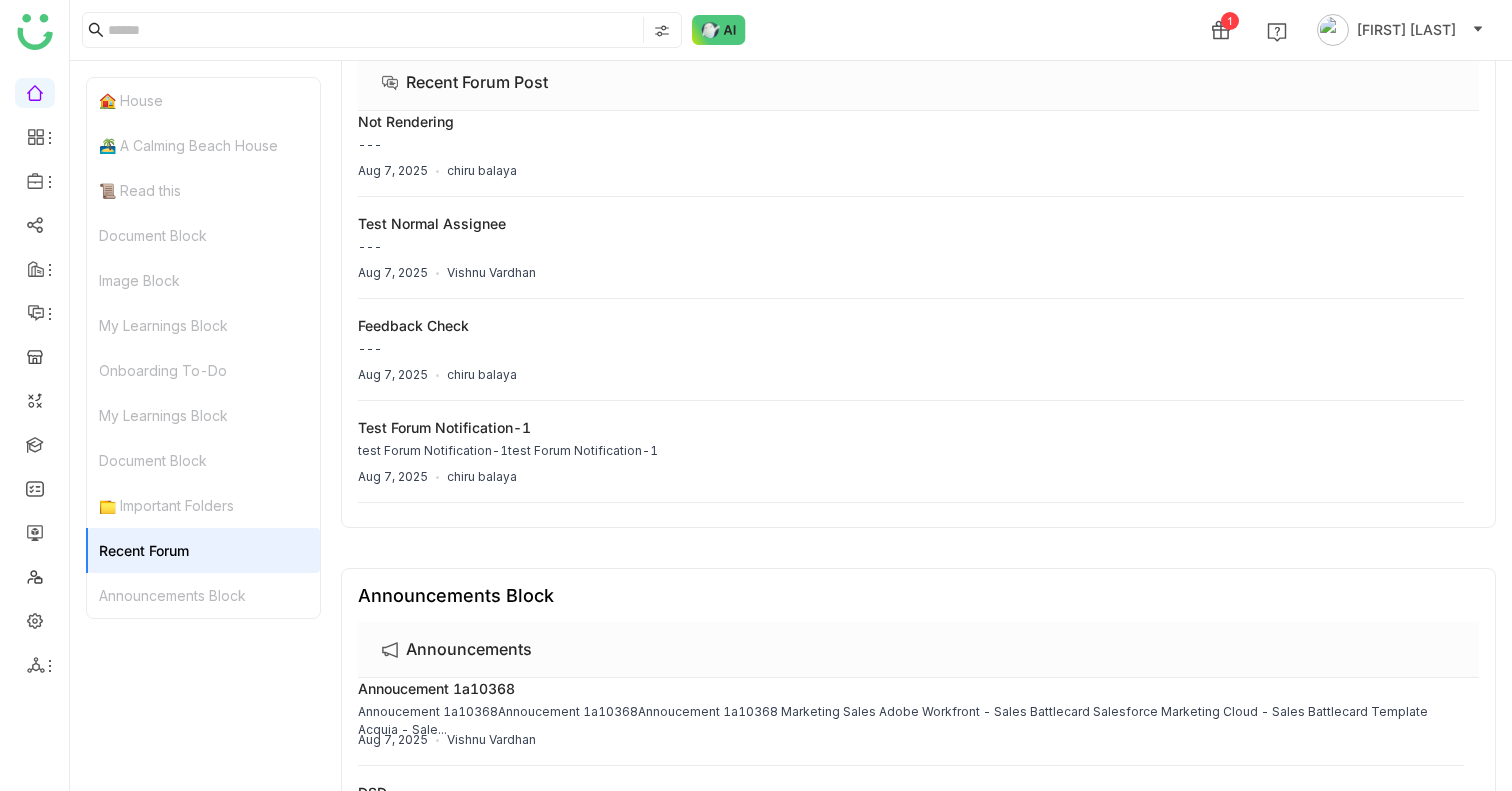 click on "Announcements Block" 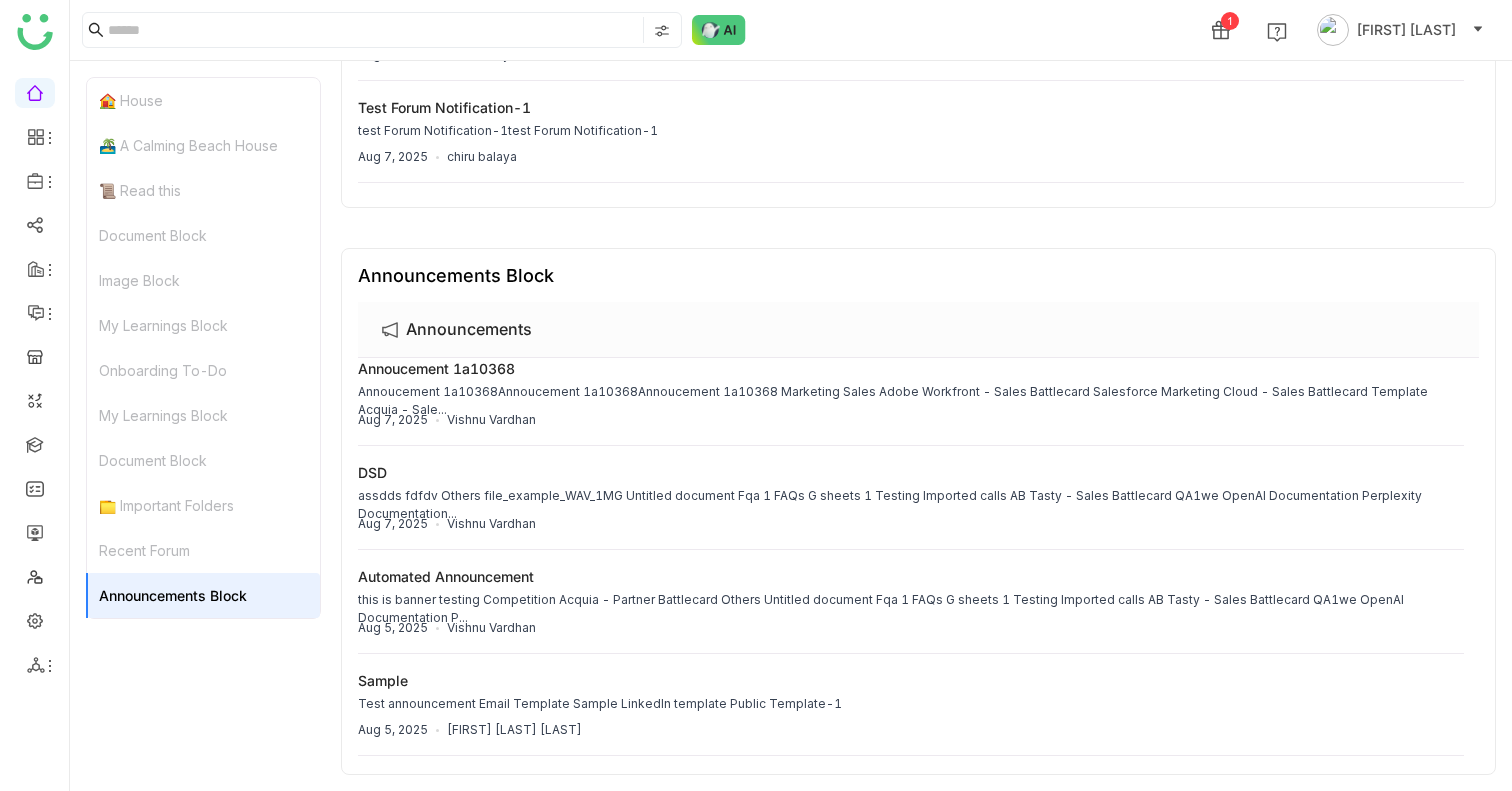 click on "🏝️ A Calming Beach House" 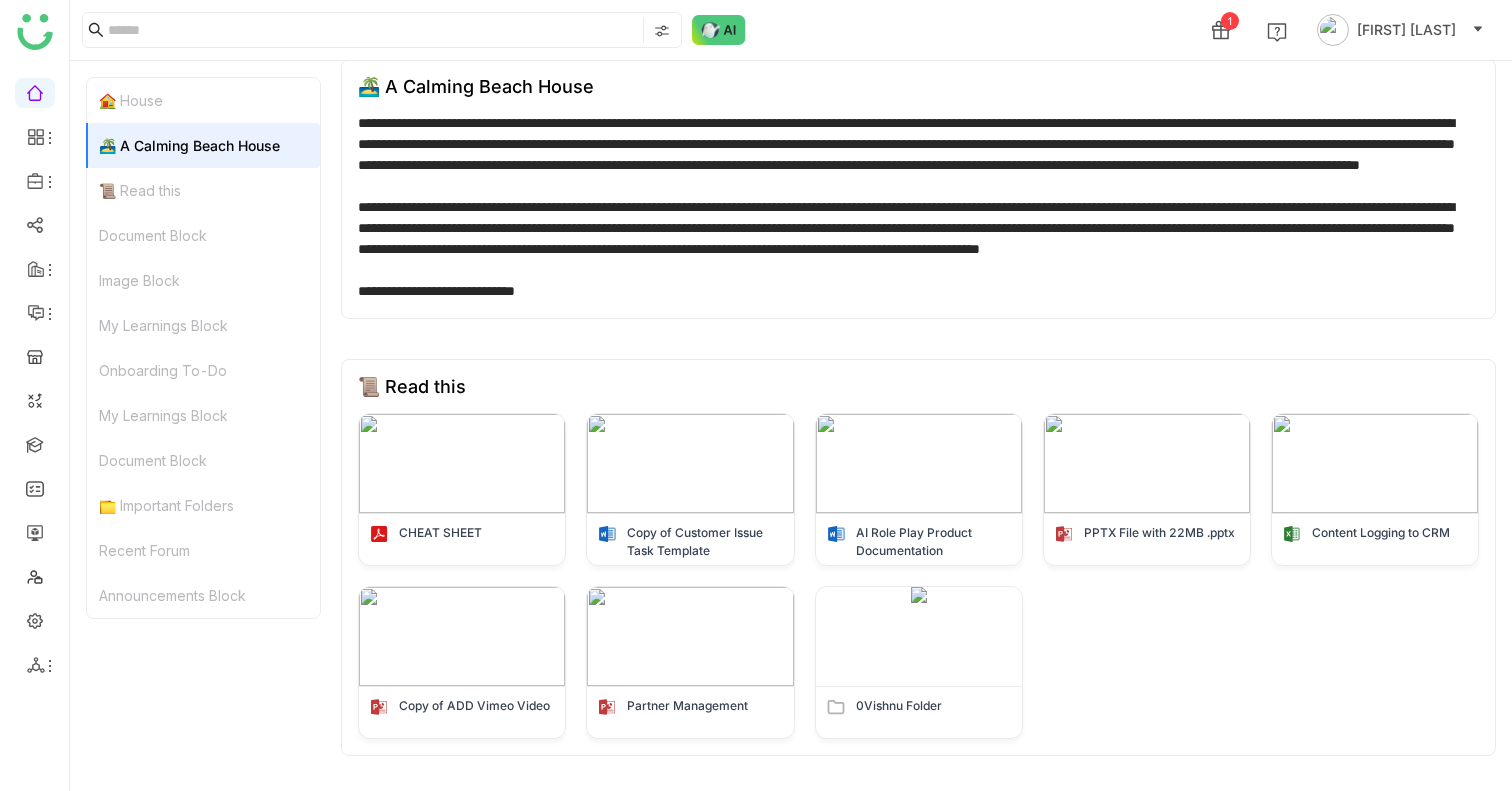 click on "📜 Read this" 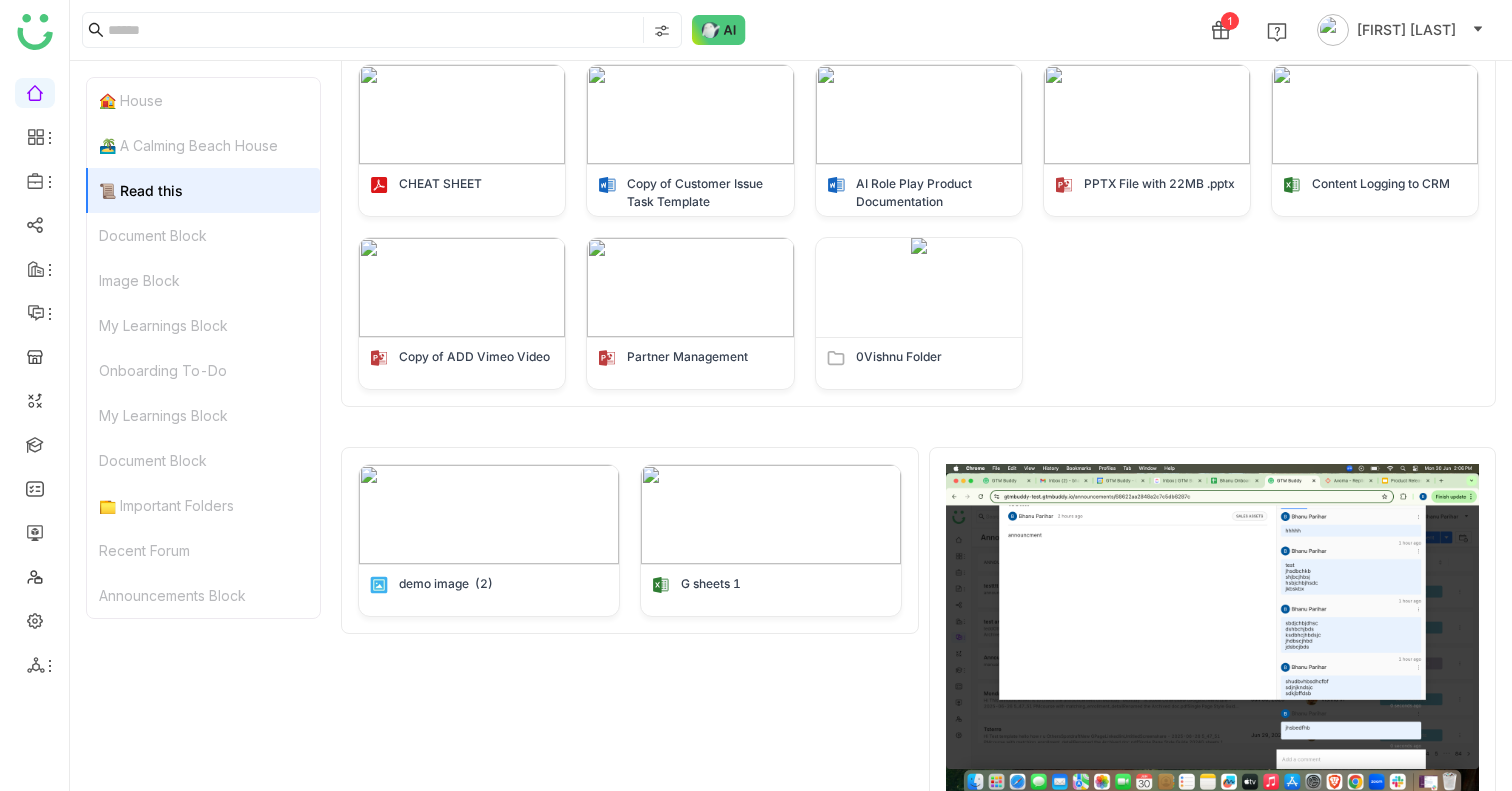 click on "Document Block" 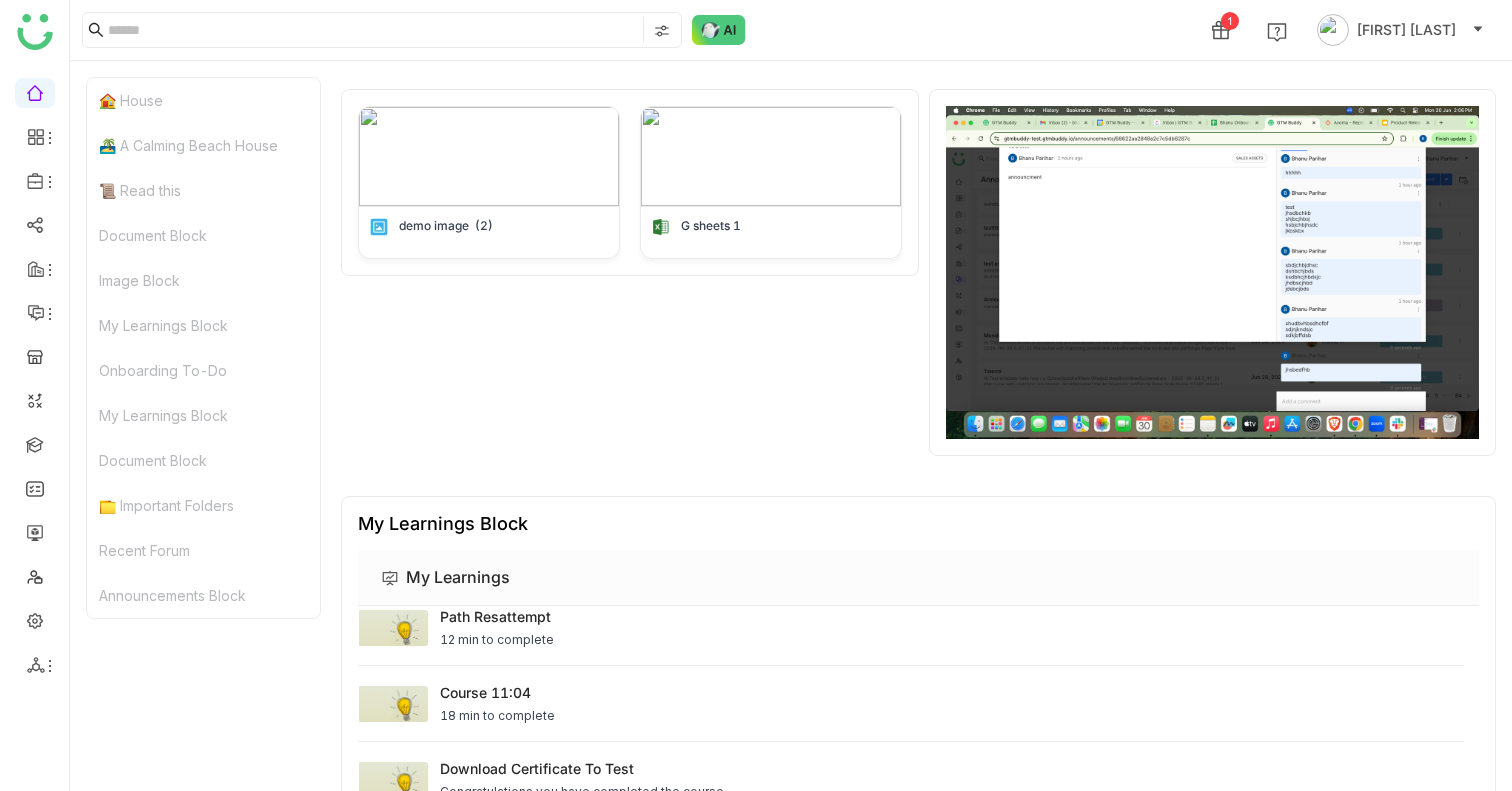 scroll, scrollTop: 1257, scrollLeft: 0, axis: vertical 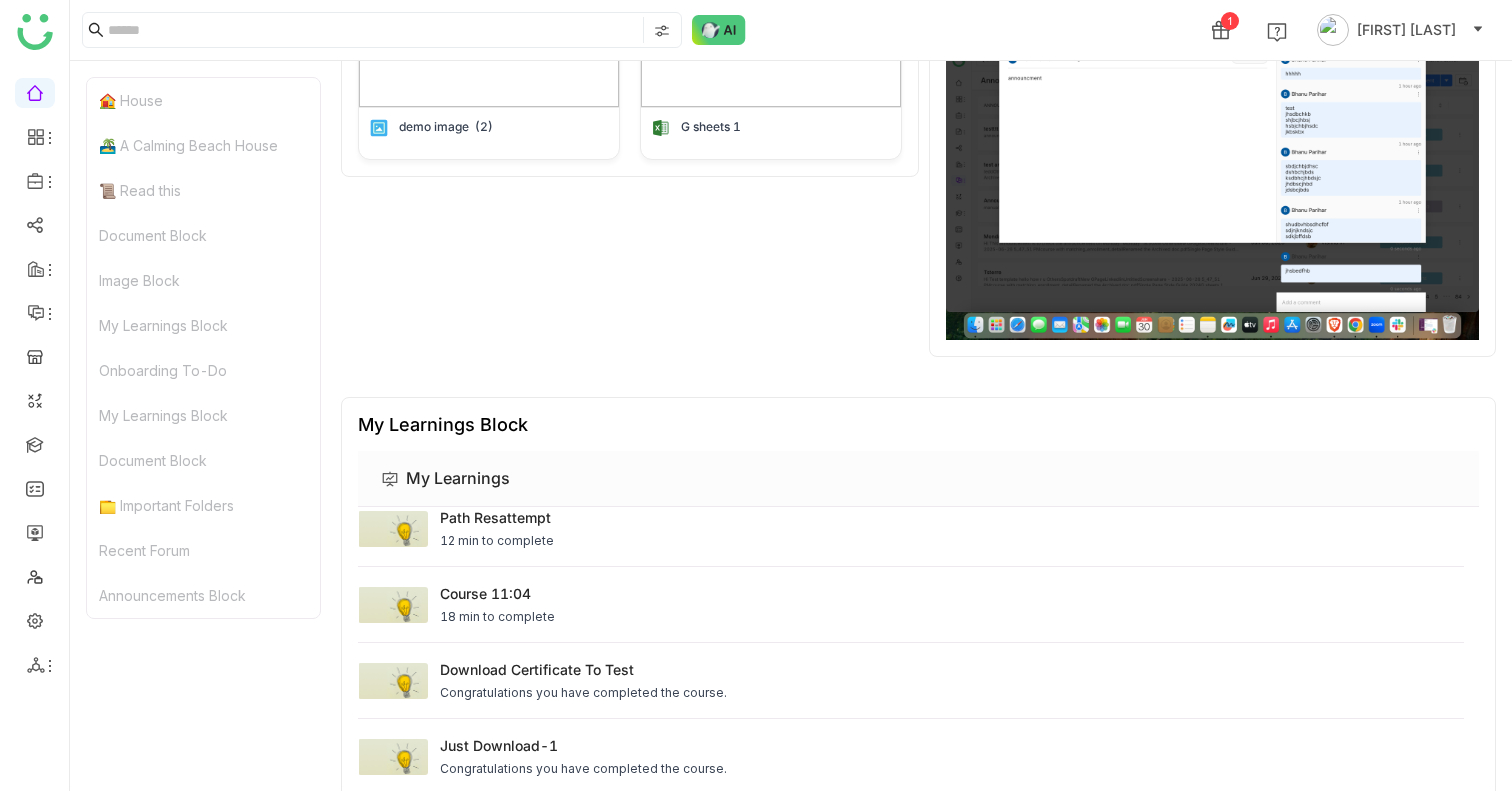 click on "Document Block" 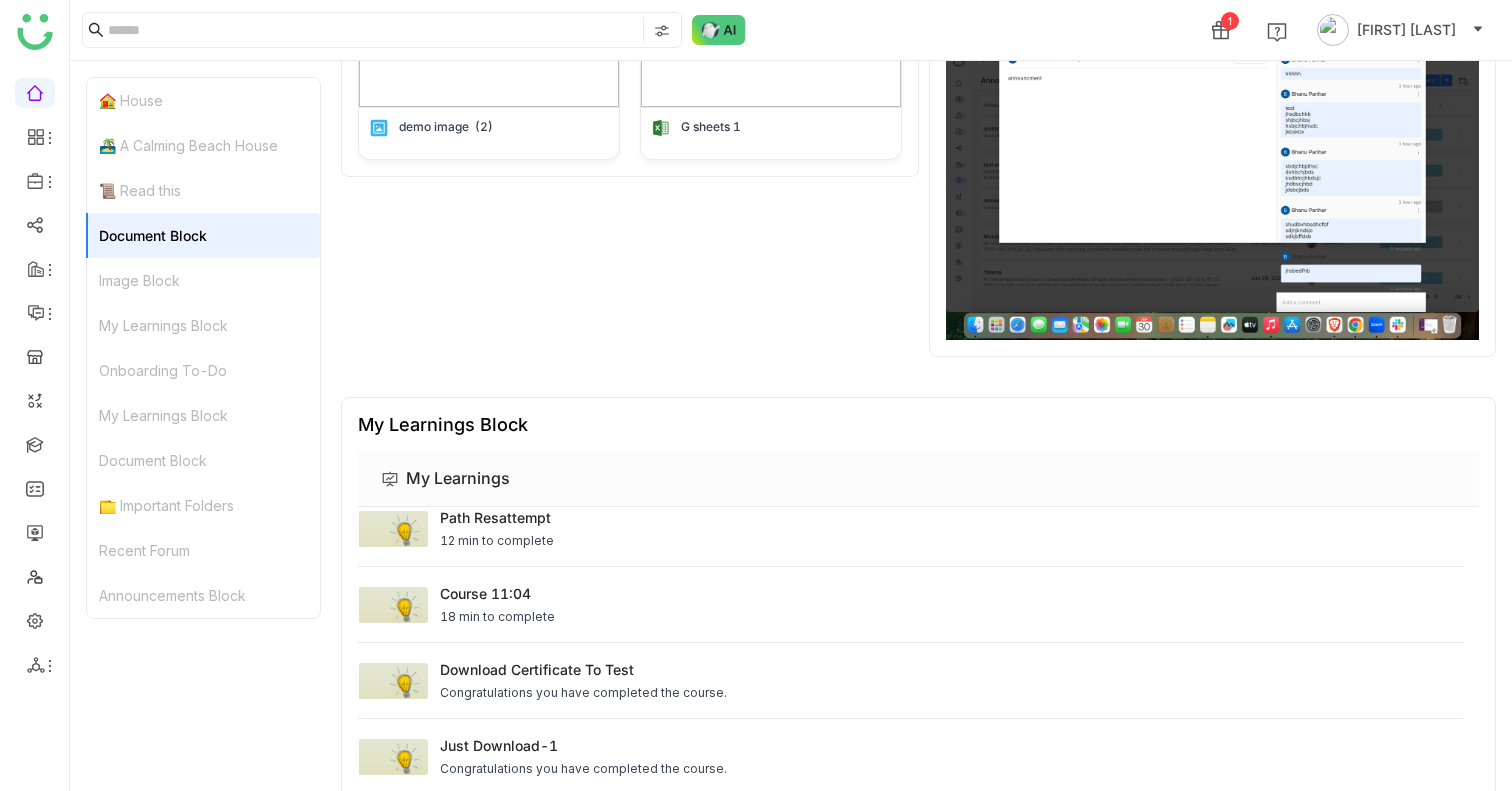 click on "Image Block" 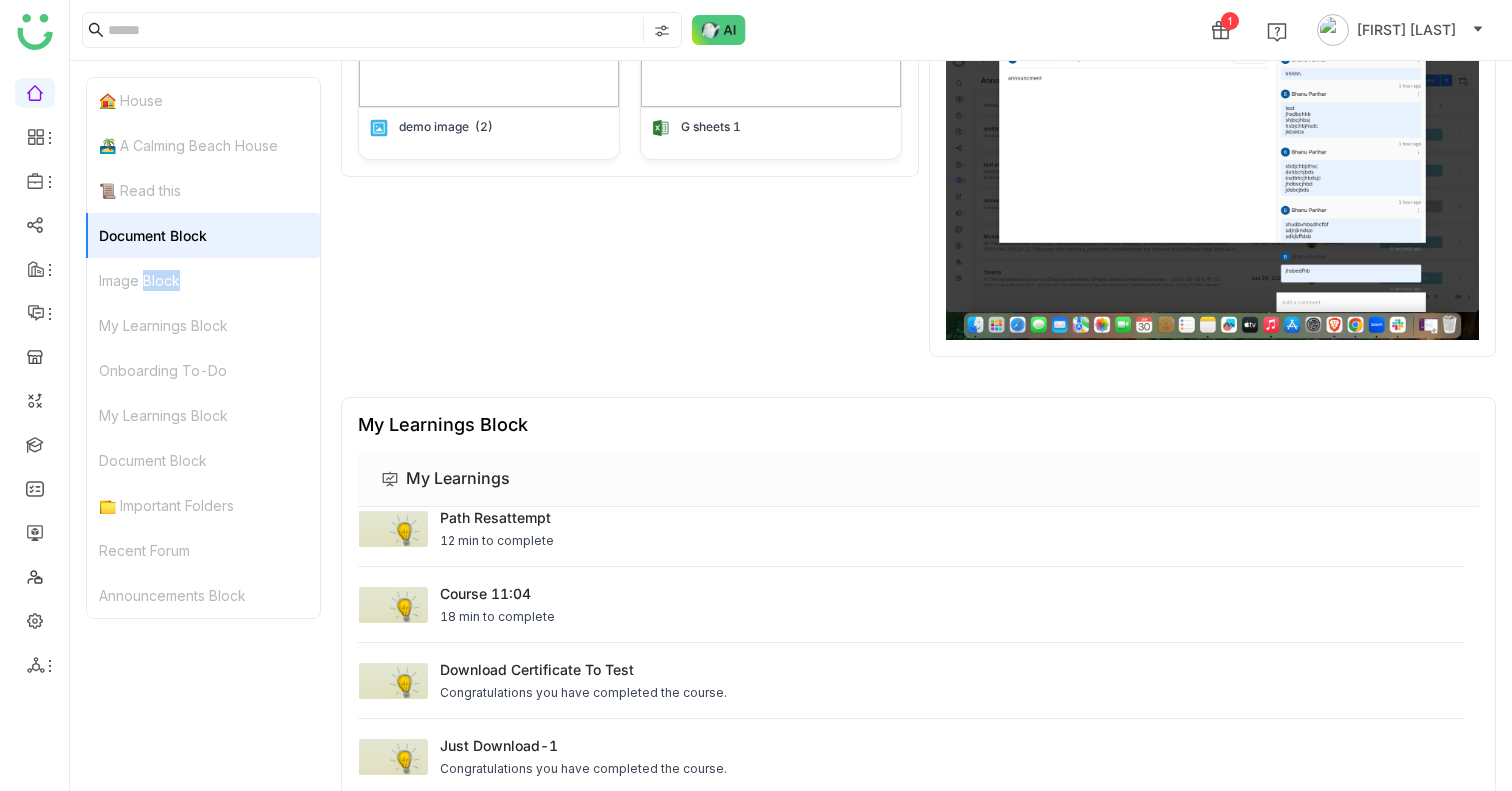 click on "Image Block" 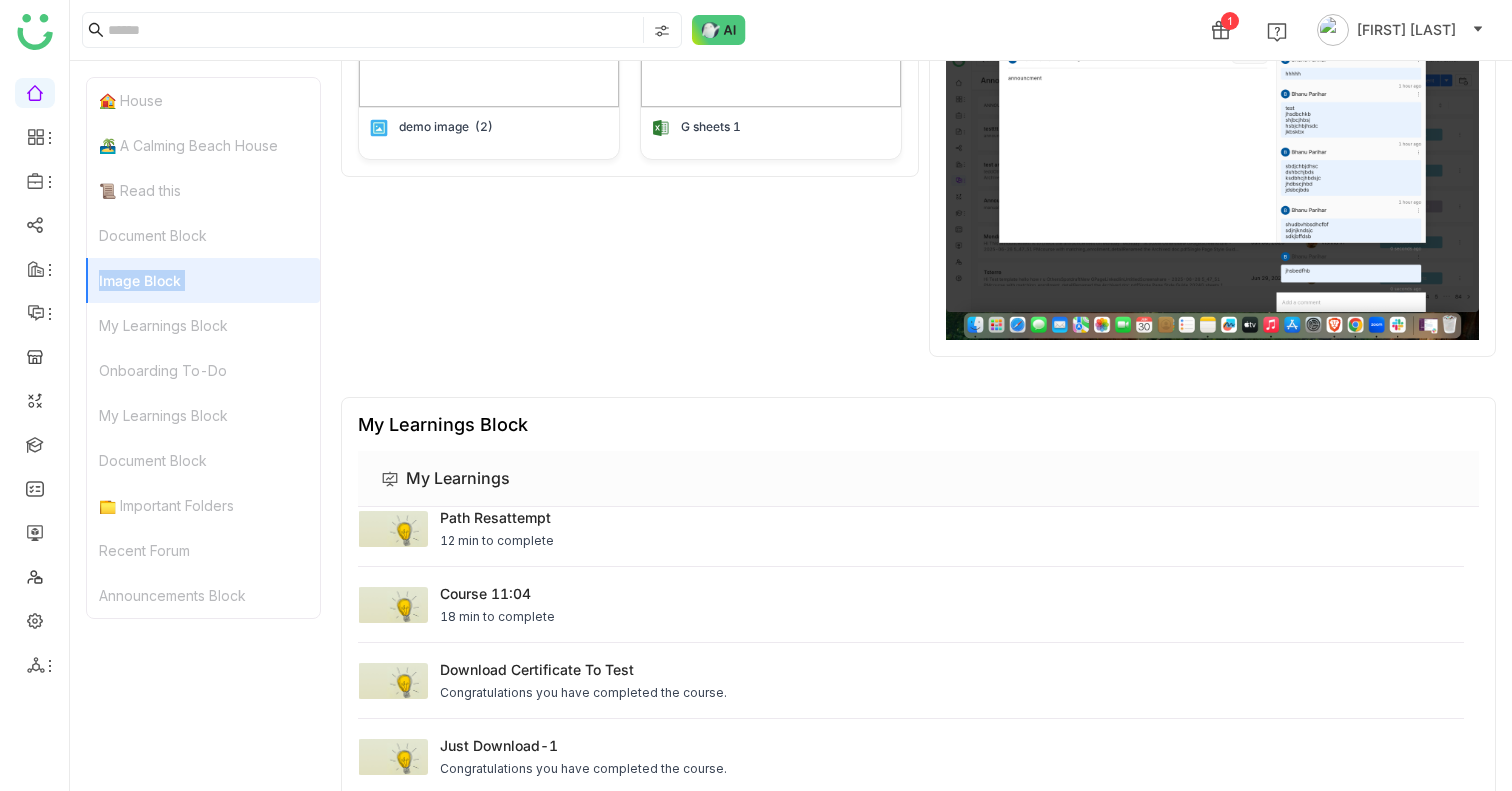 click on "Image Block" 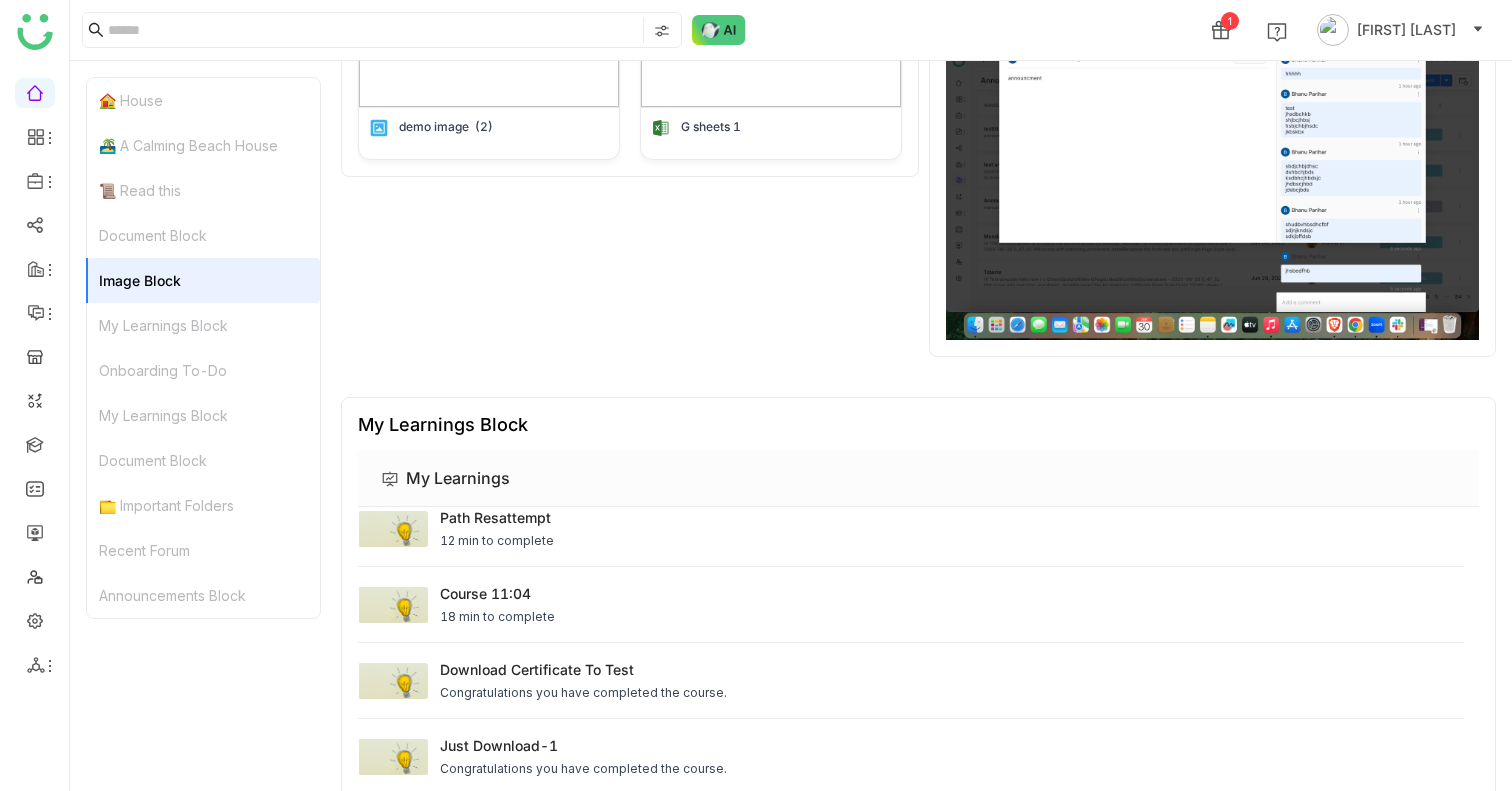 click on "My Learnings Block" 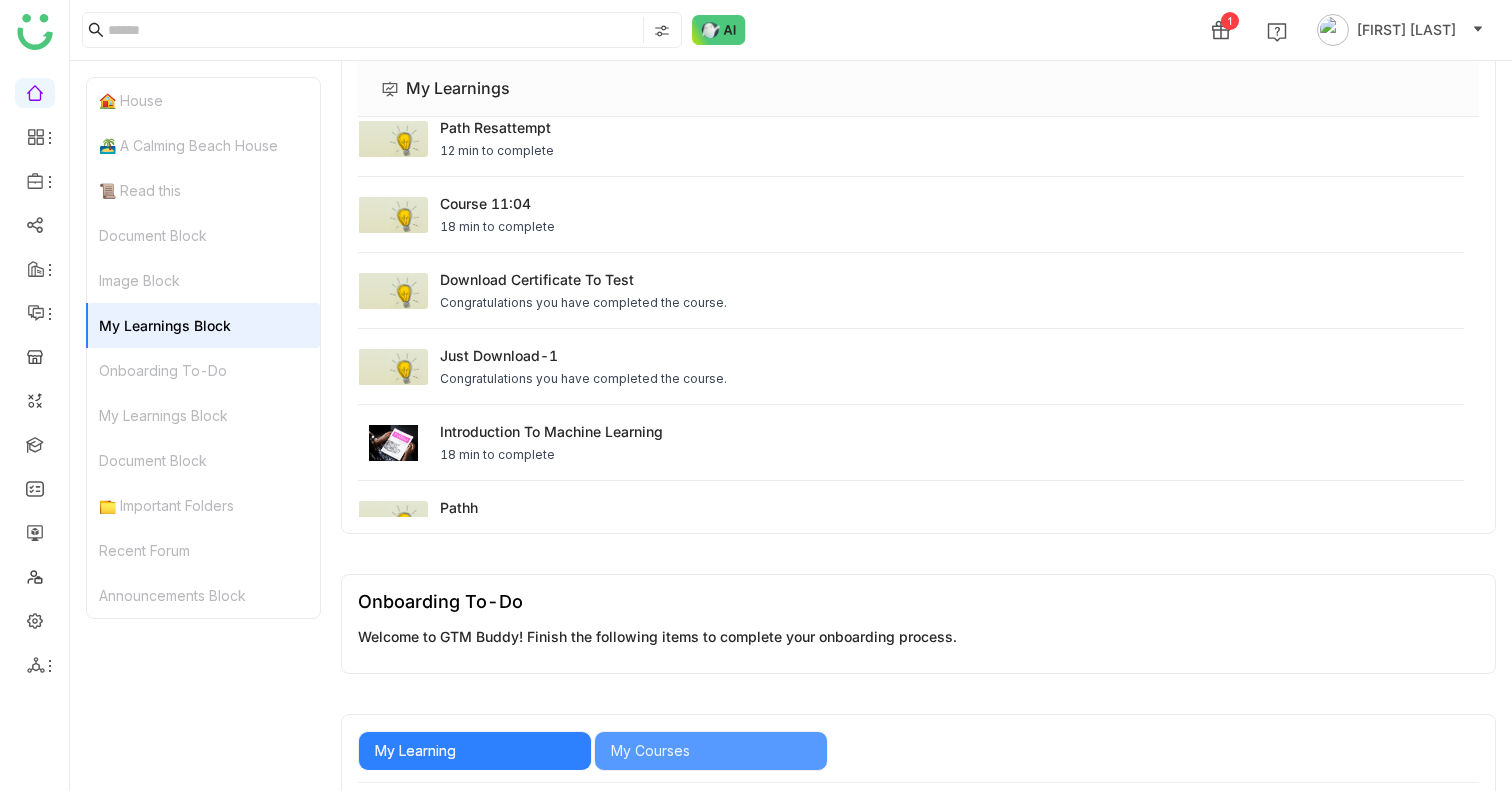 click on "Onboarding To-Do" 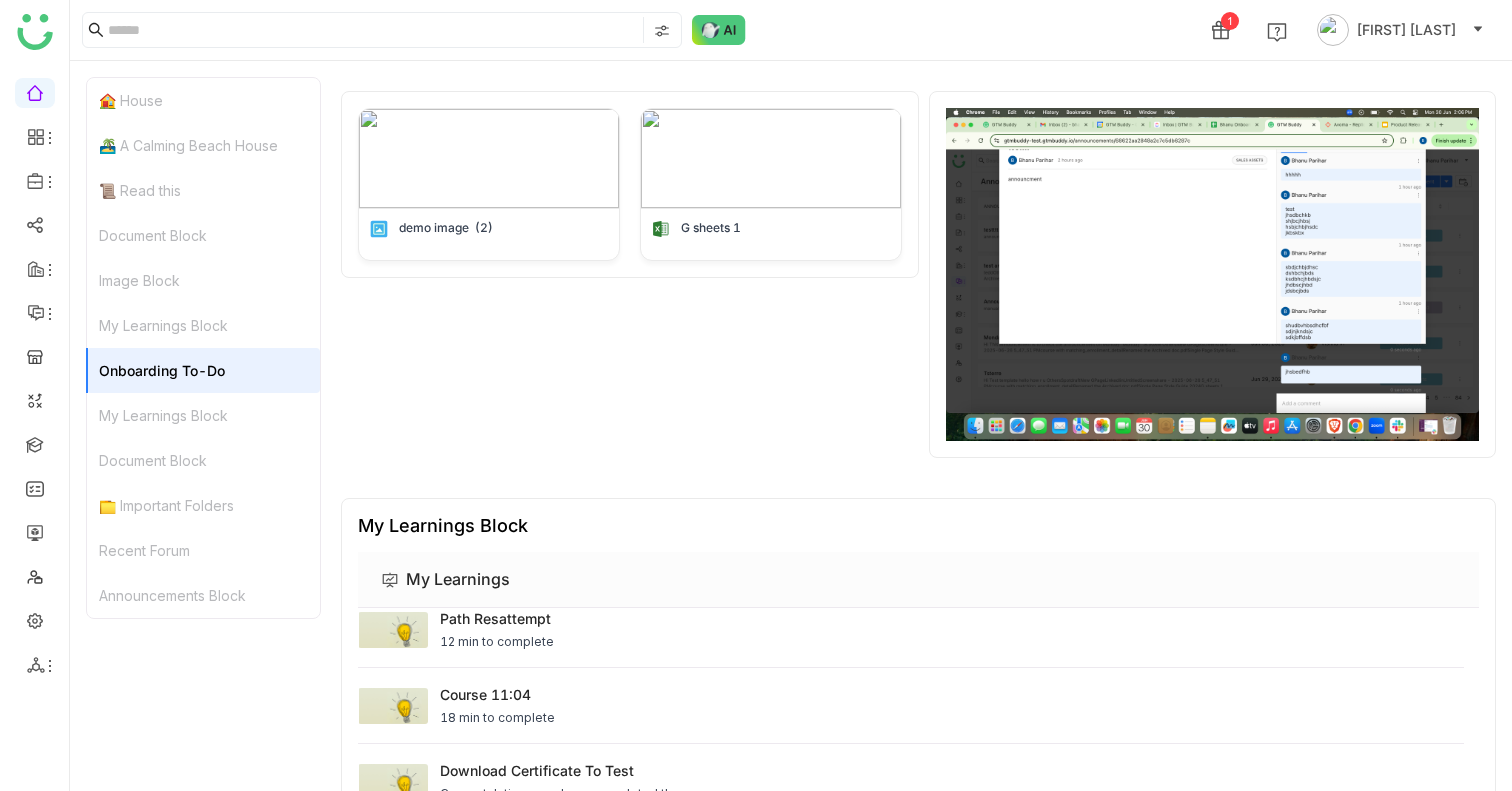 scroll, scrollTop: 1518, scrollLeft: 0, axis: vertical 